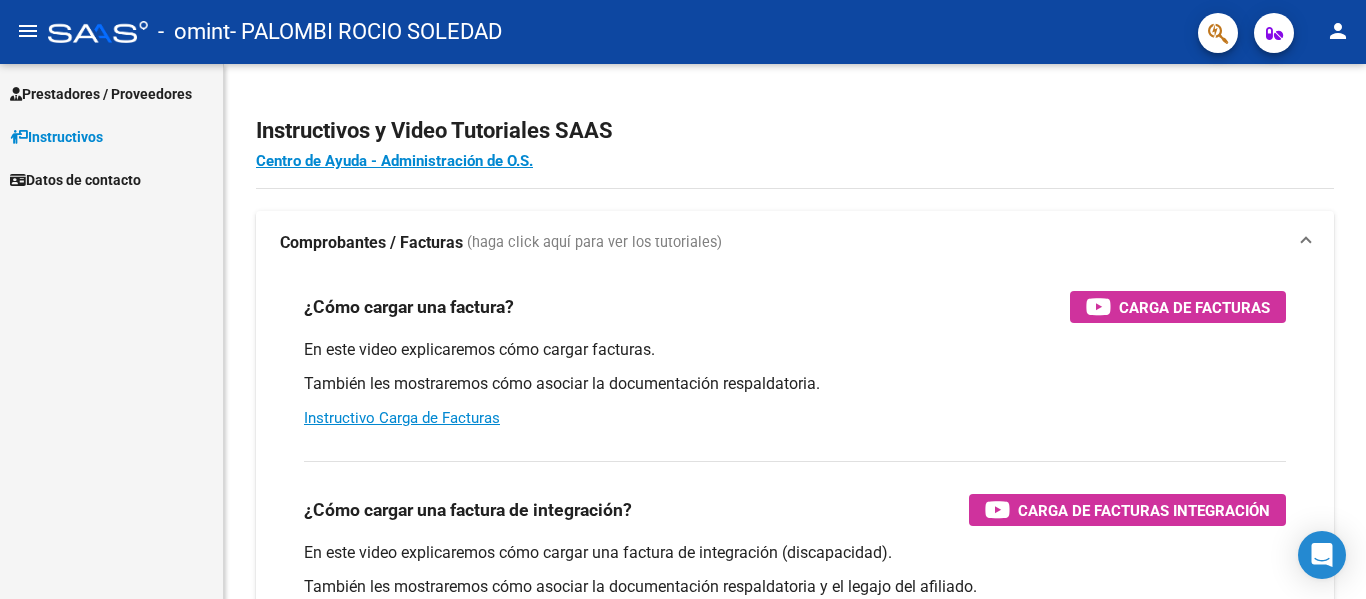 scroll, scrollTop: 0, scrollLeft: 0, axis: both 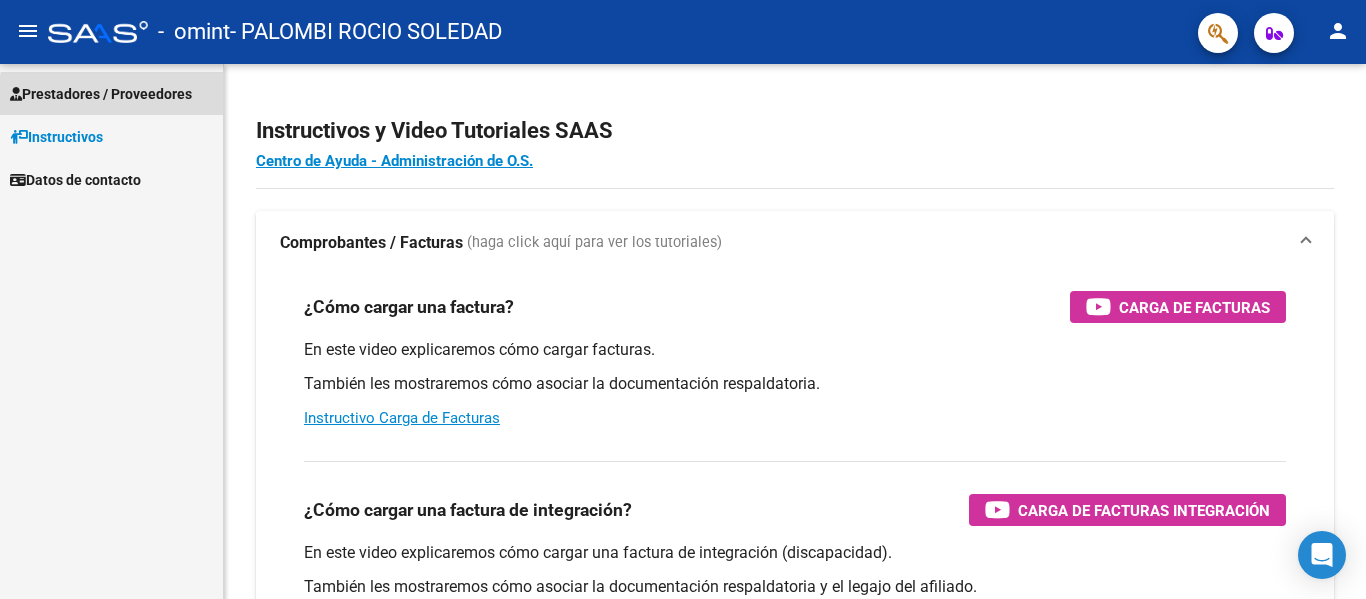 click on "Prestadores / Proveedores" at bounding box center (101, 94) 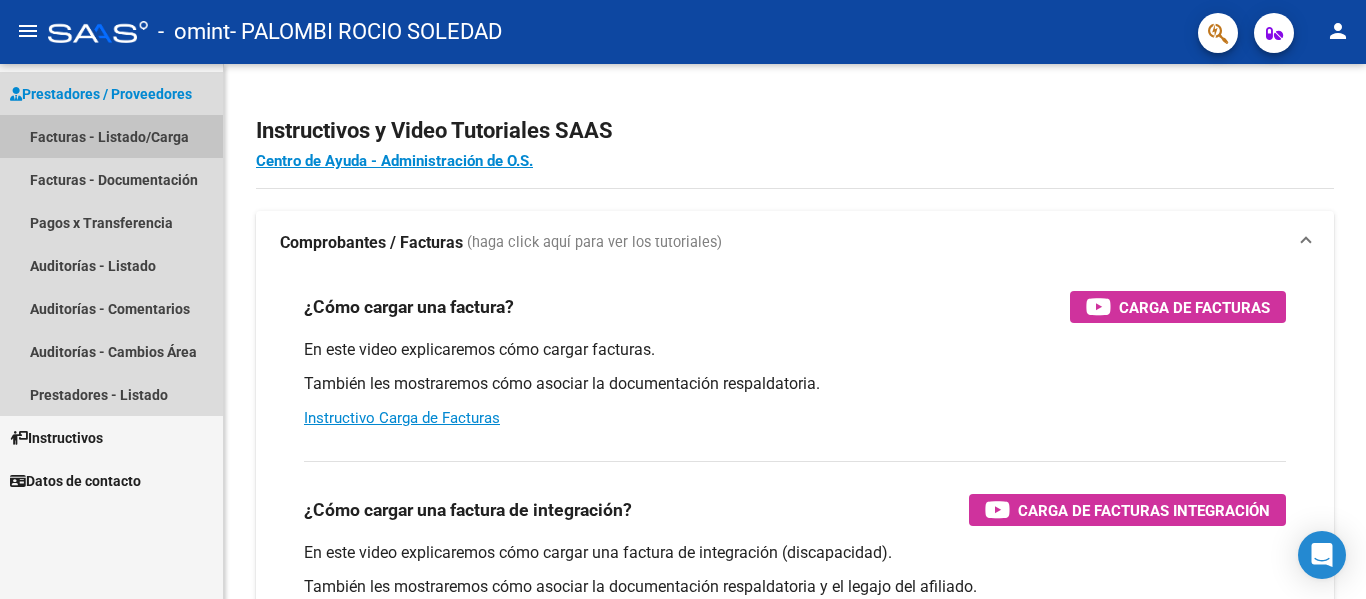 click on "Facturas - Listado/Carga" at bounding box center (111, 136) 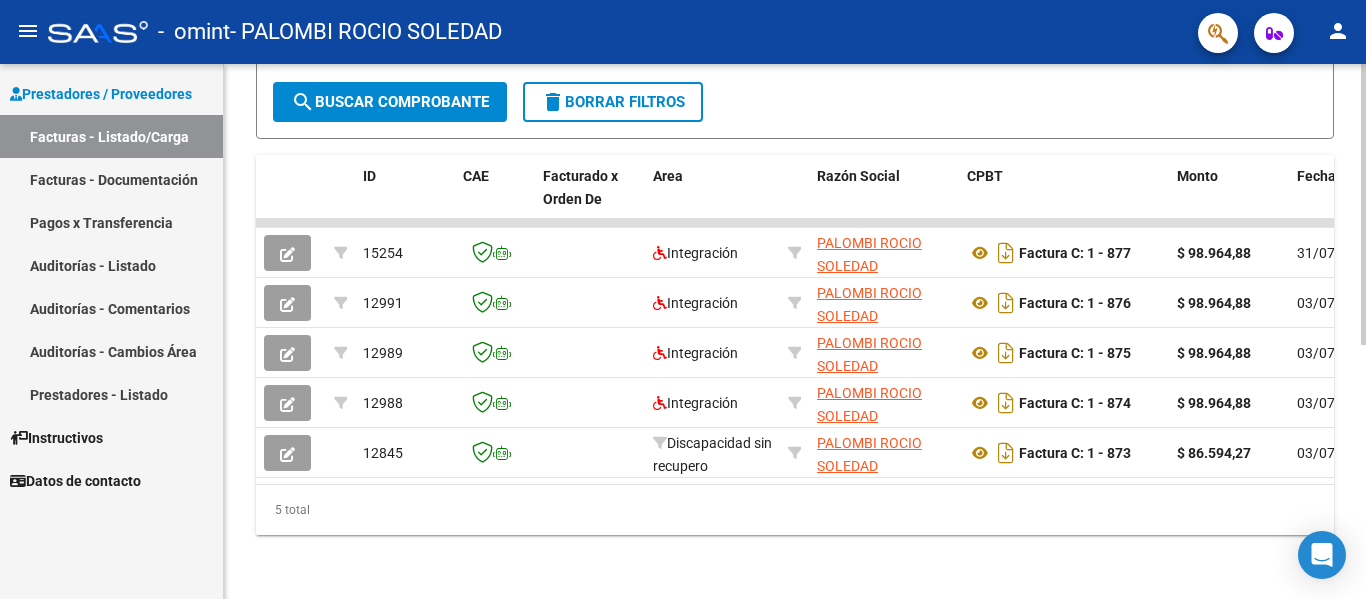 scroll, scrollTop: 483, scrollLeft: 0, axis: vertical 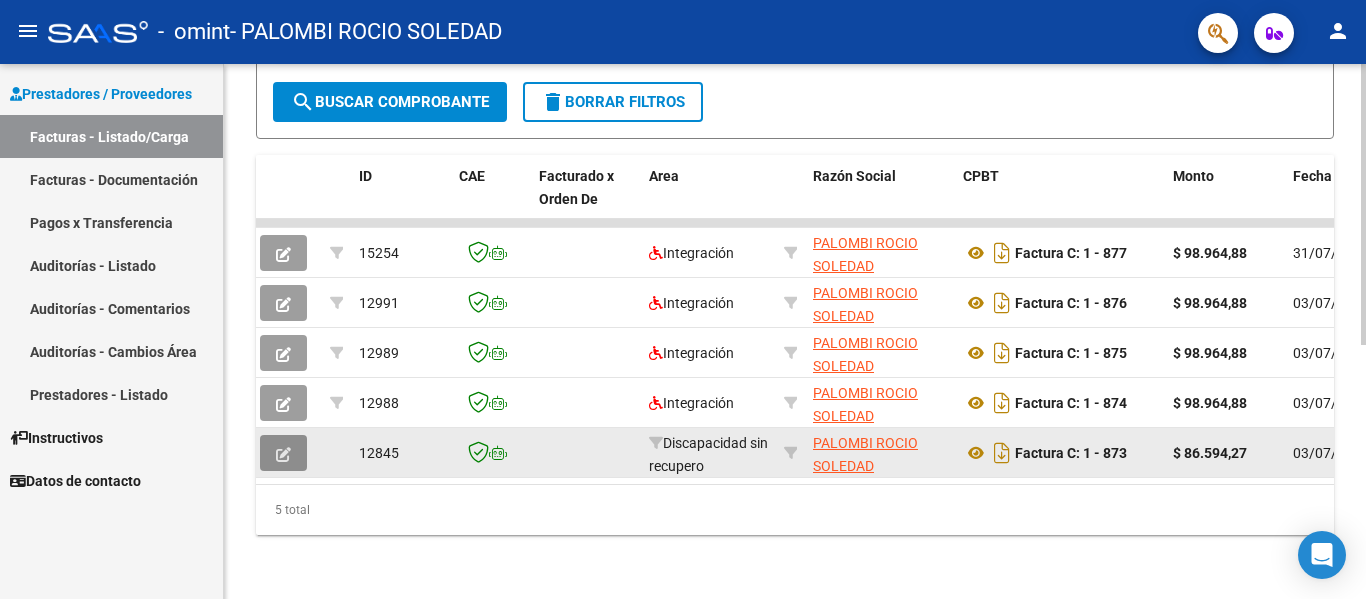 click 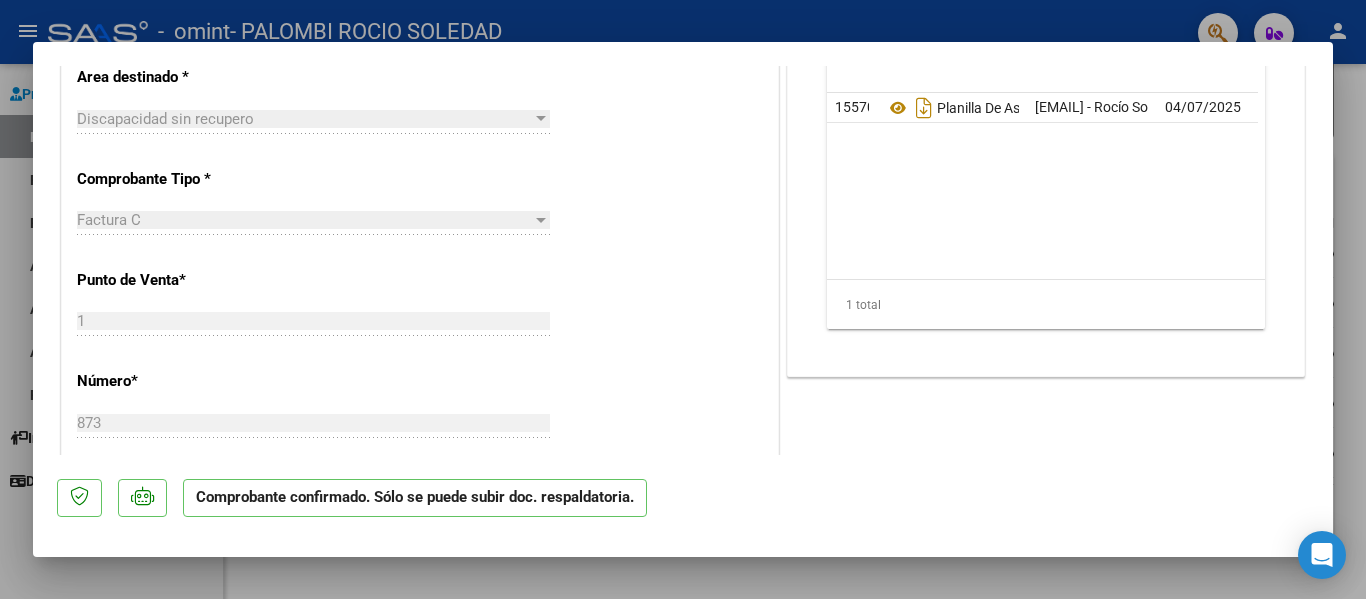 scroll, scrollTop: 445, scrollLeft: 0, axis: vertical 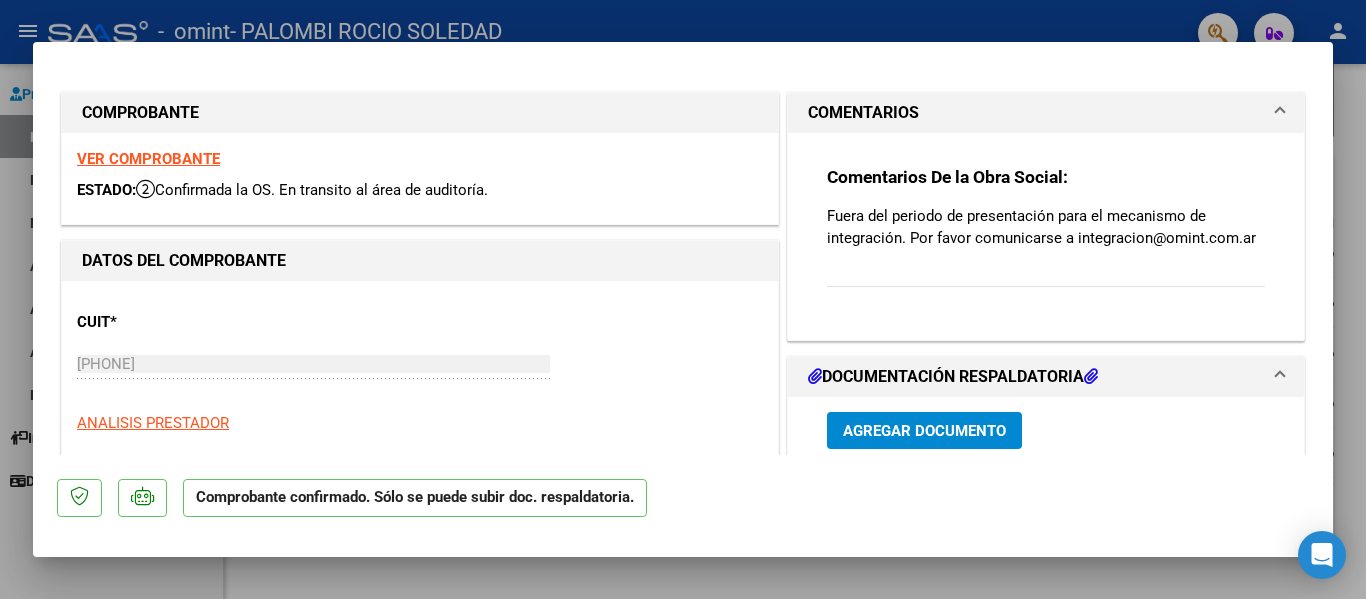 click at bounding box center [683, 299] 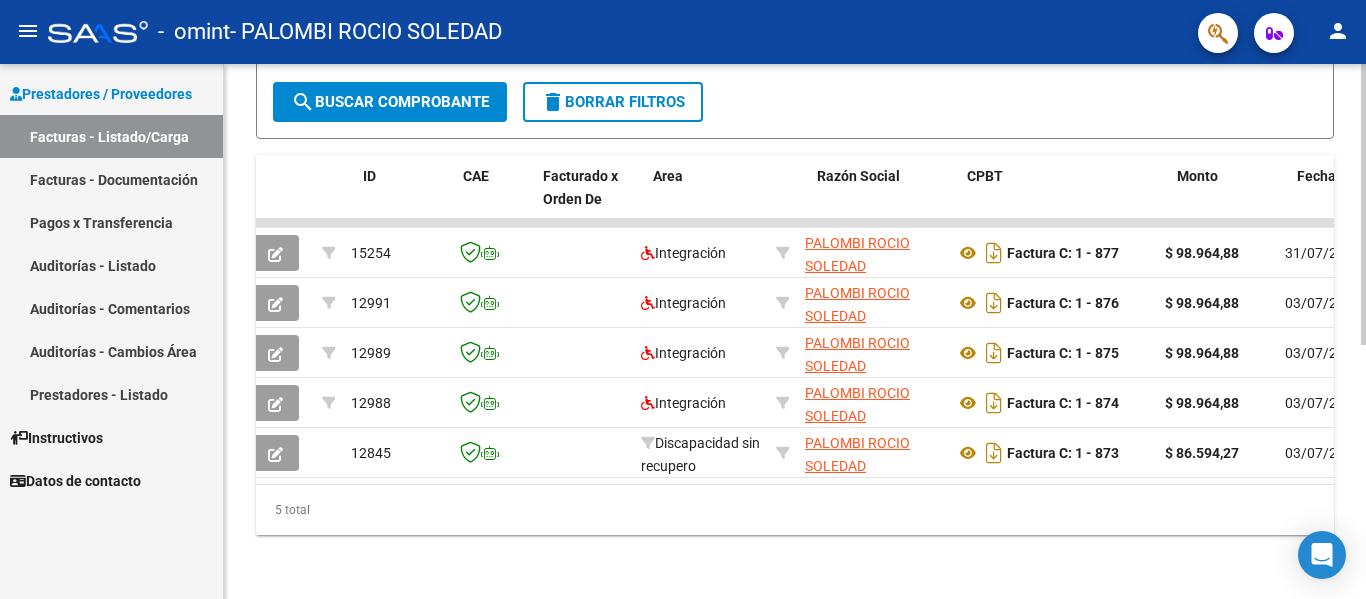 scroll, scrollTop: 0, scrollLeft: 0, axis: both 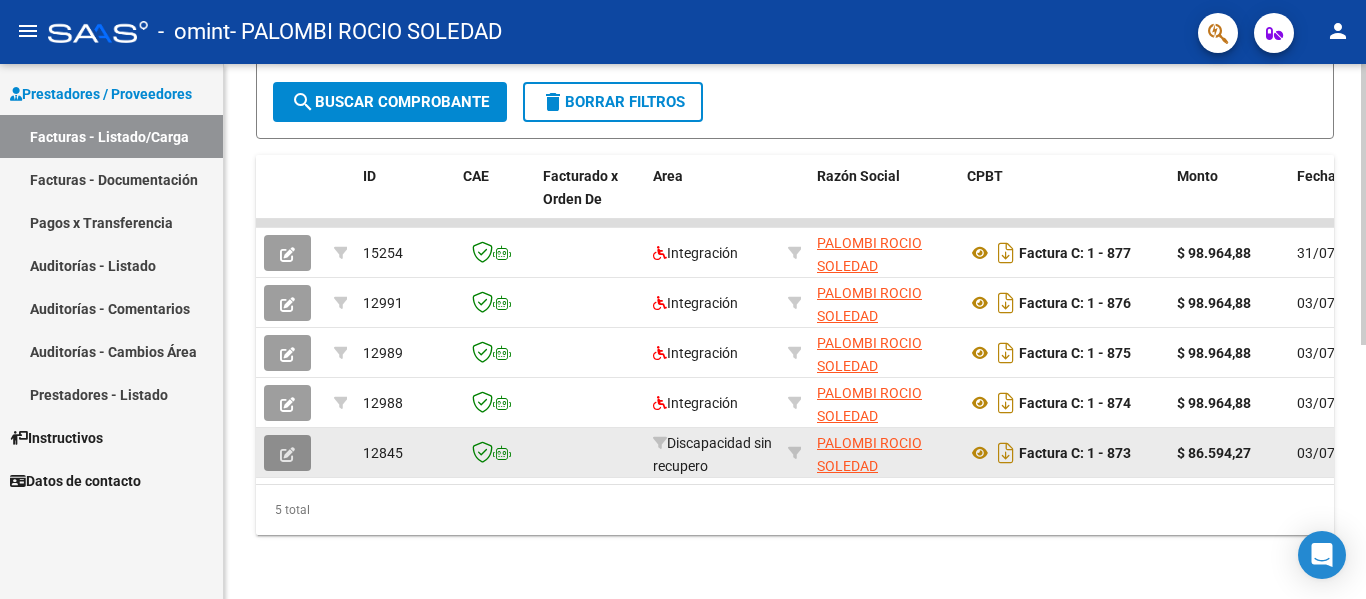 click 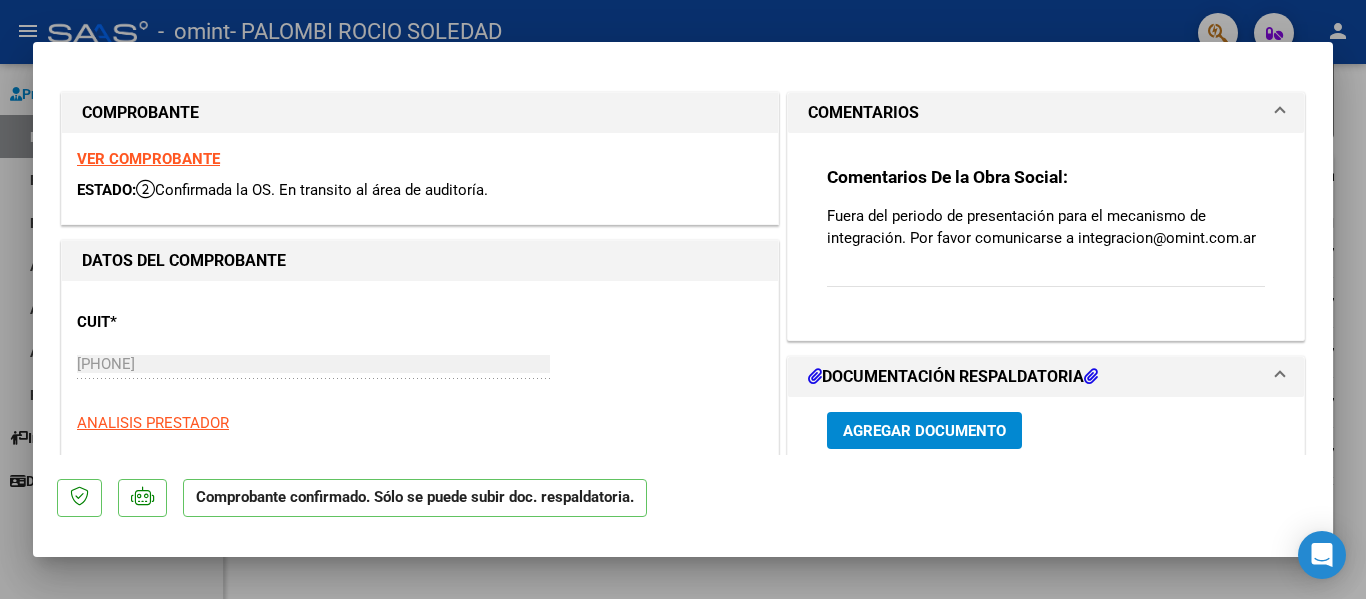click at bounding box center (683, 299) 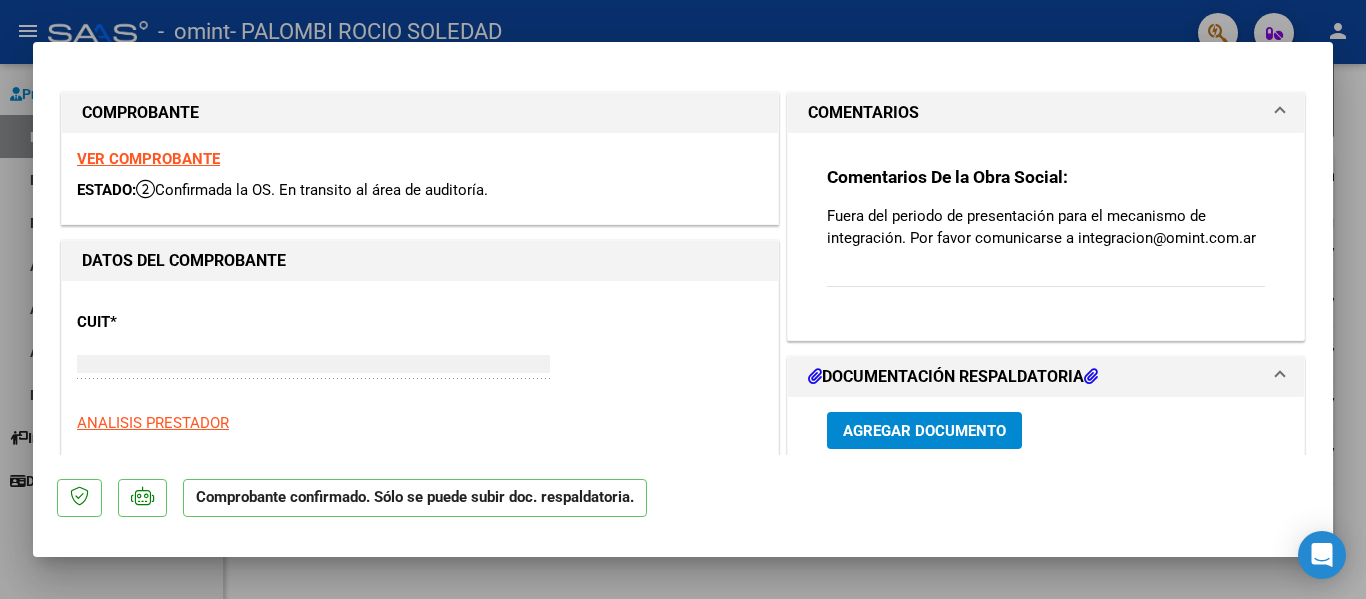 type 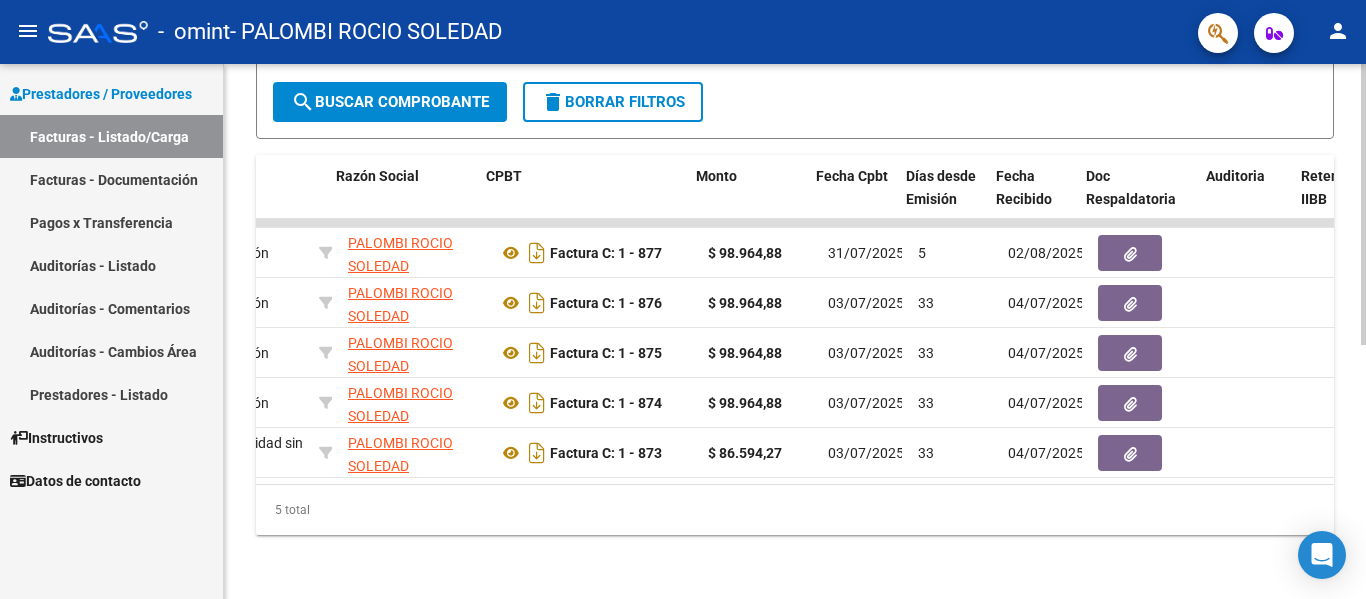 scroll, scrollTop: 0, scrollLeft: 489, axis: horizontal 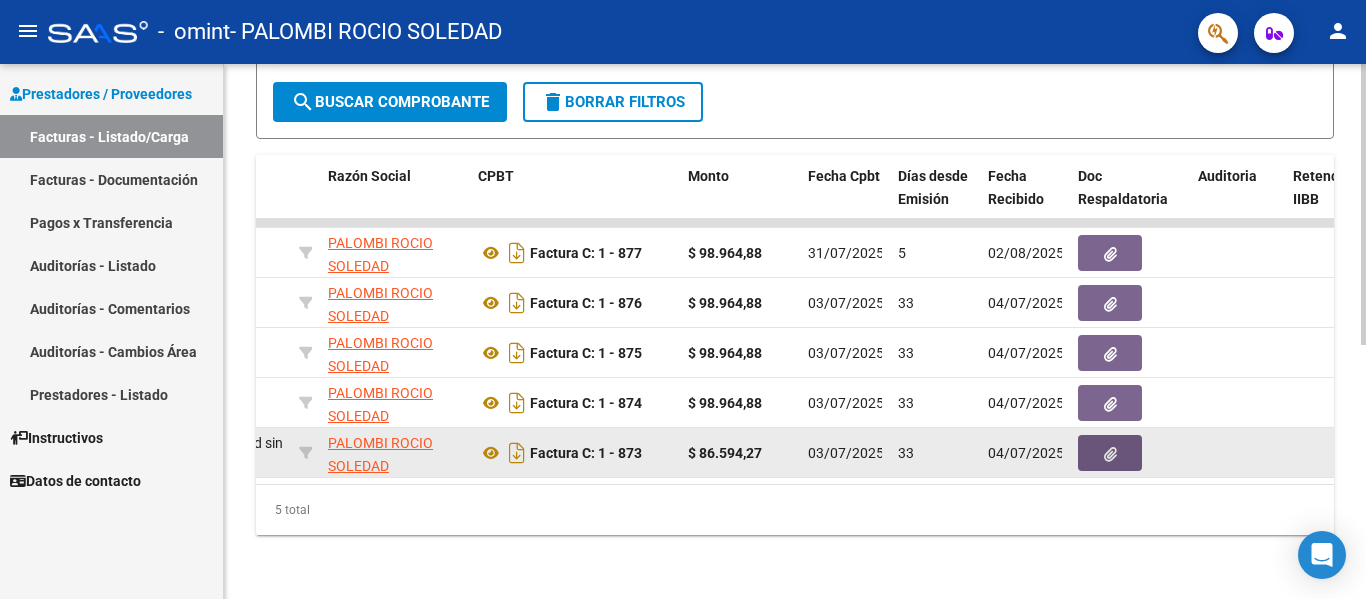 click 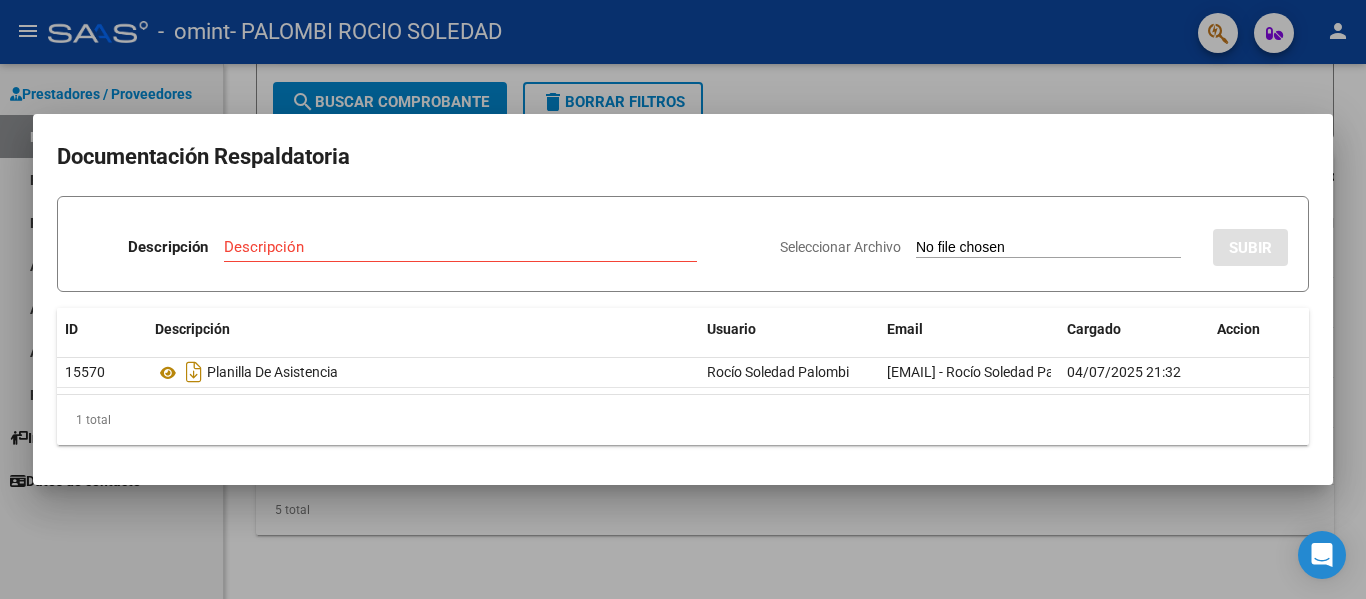 click at bounding box center [683, 299] 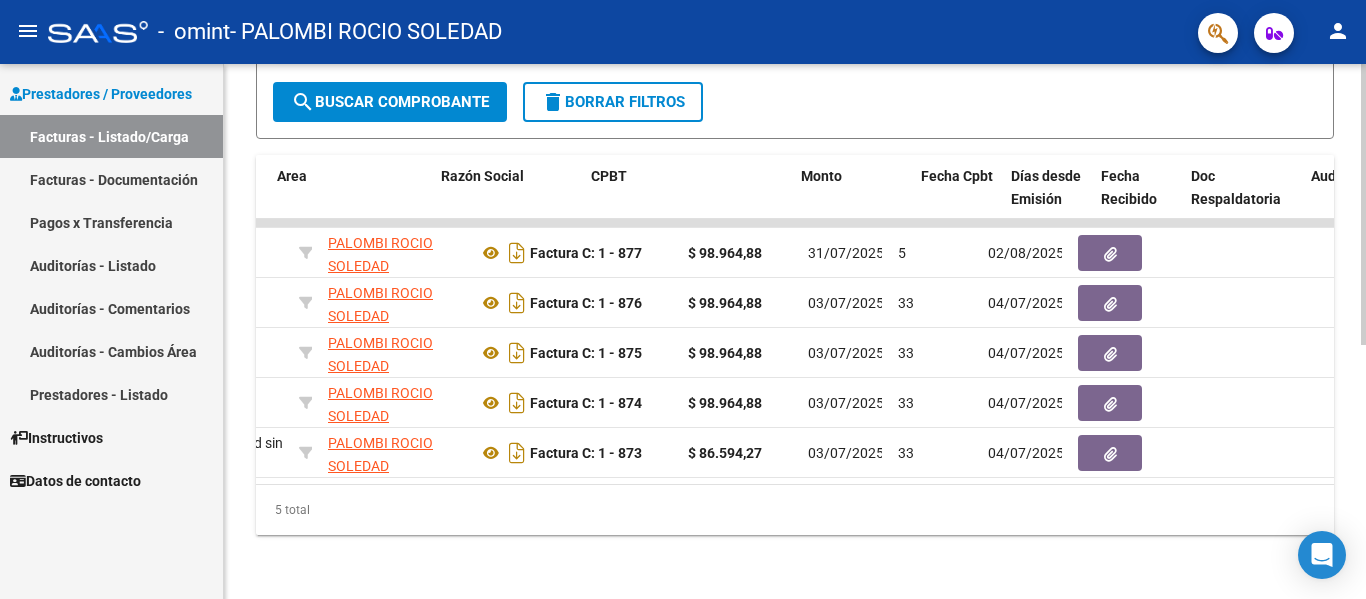 scroll, scrollTop: 0, scrollLeft: 368, axis: horizontal 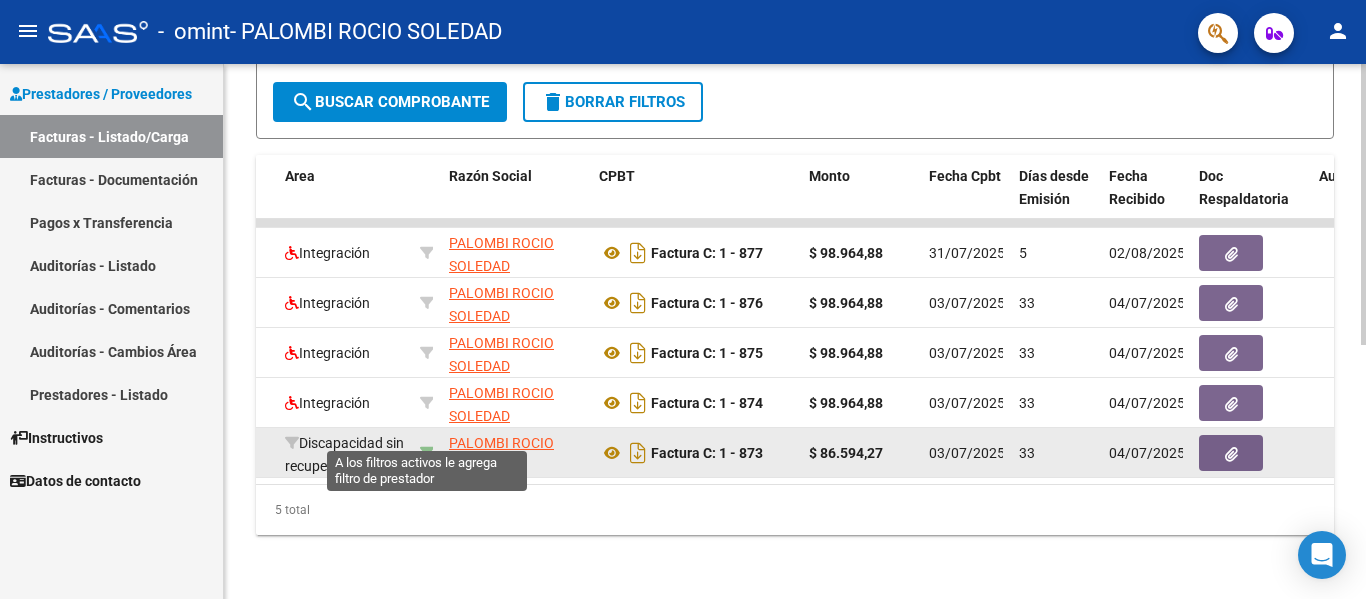 click 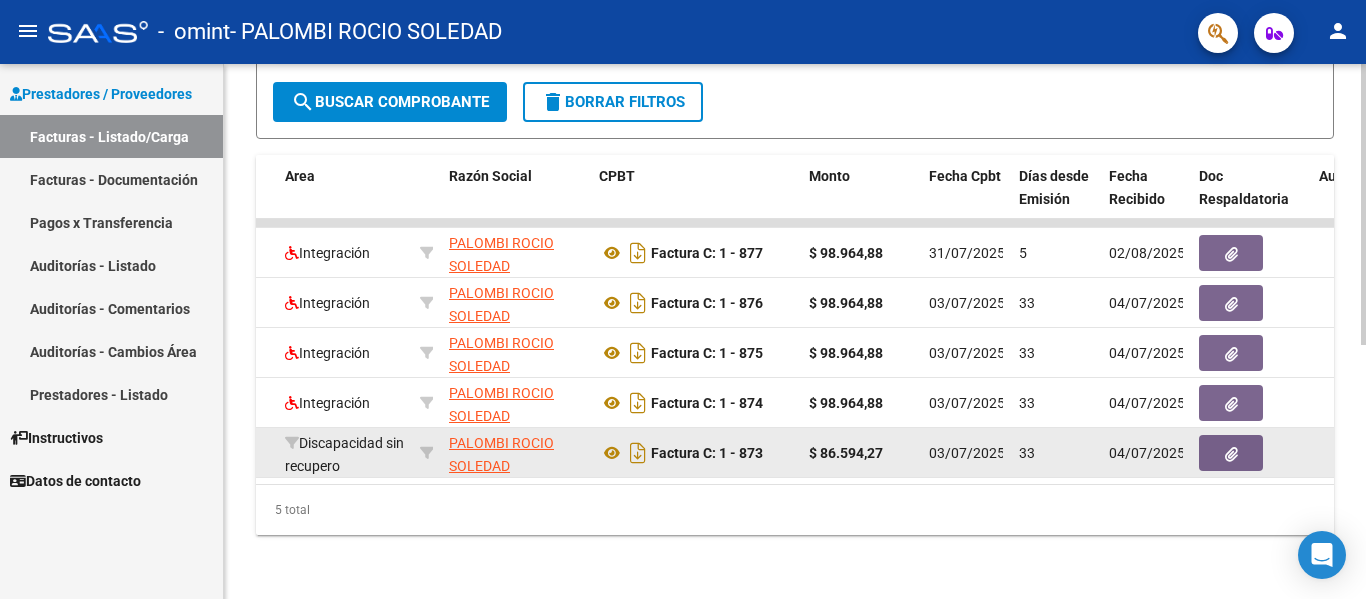 click on "Factura C: 1 - 873" 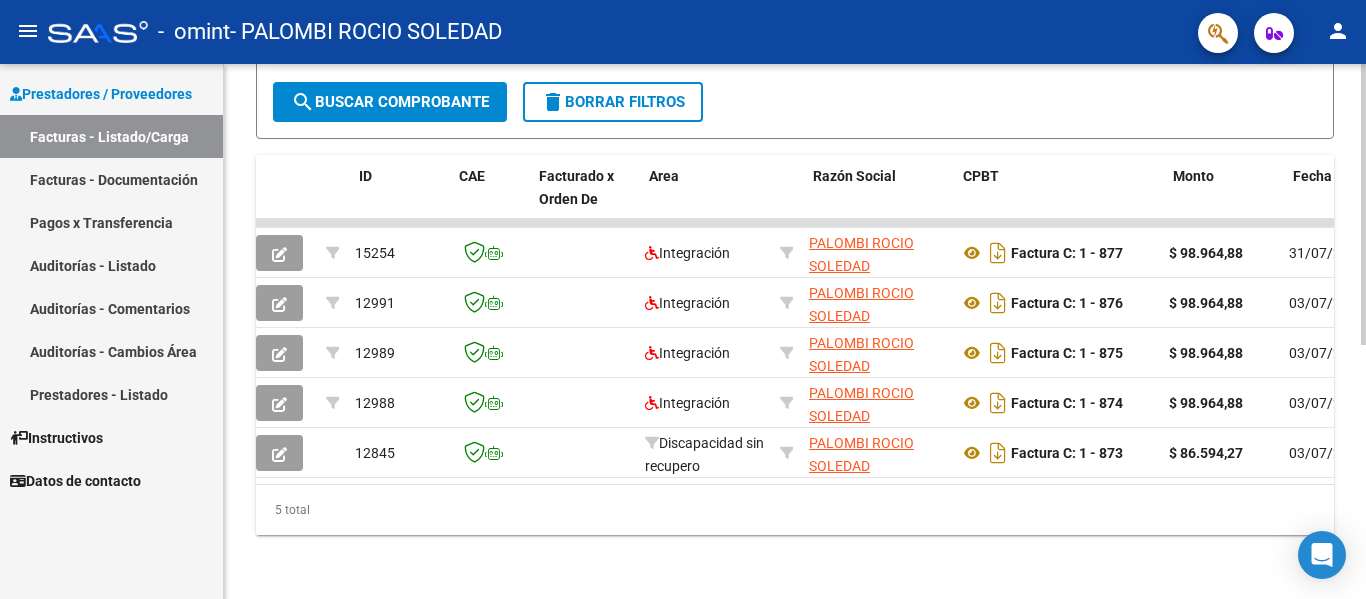 scroll, scrollTop: 0, scrollLeft: 0, axis: both 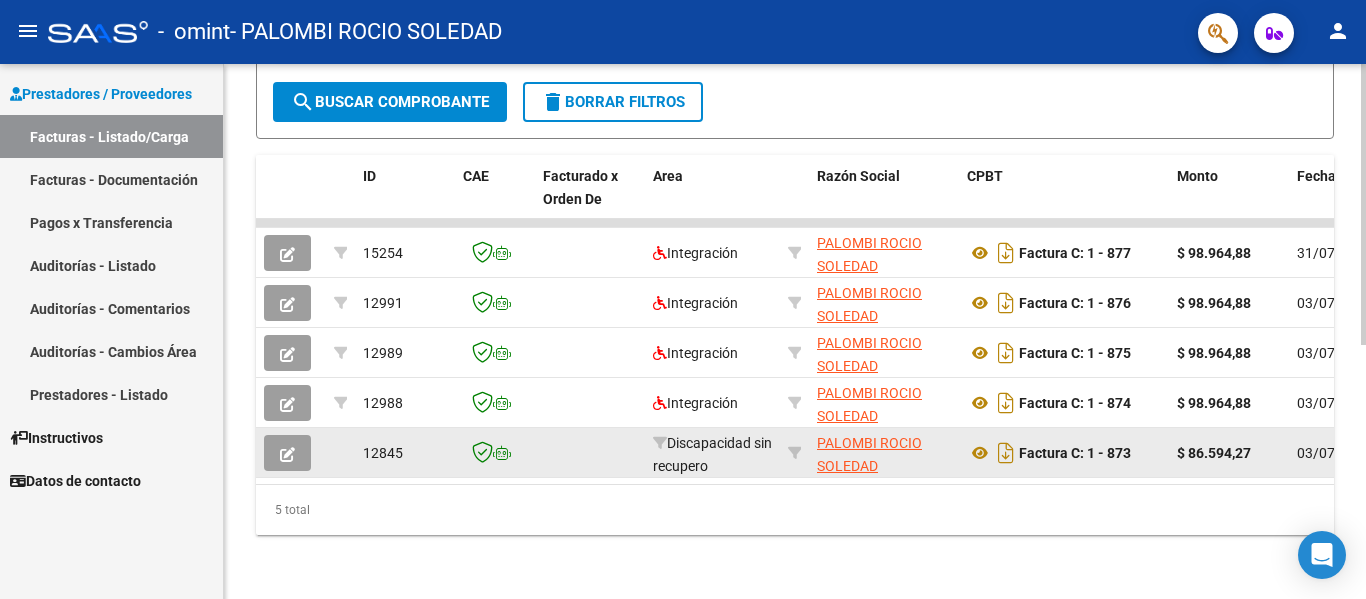 click 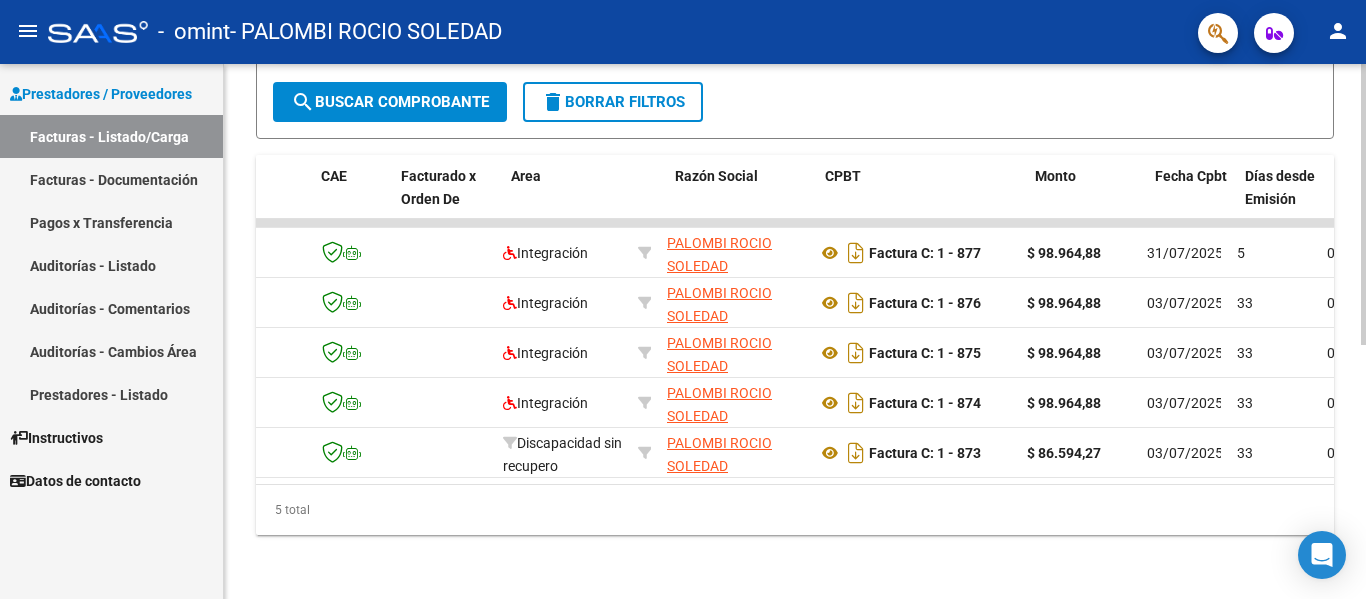 scroll, scrollTop: 0, scrollLeft: 0, axis: both 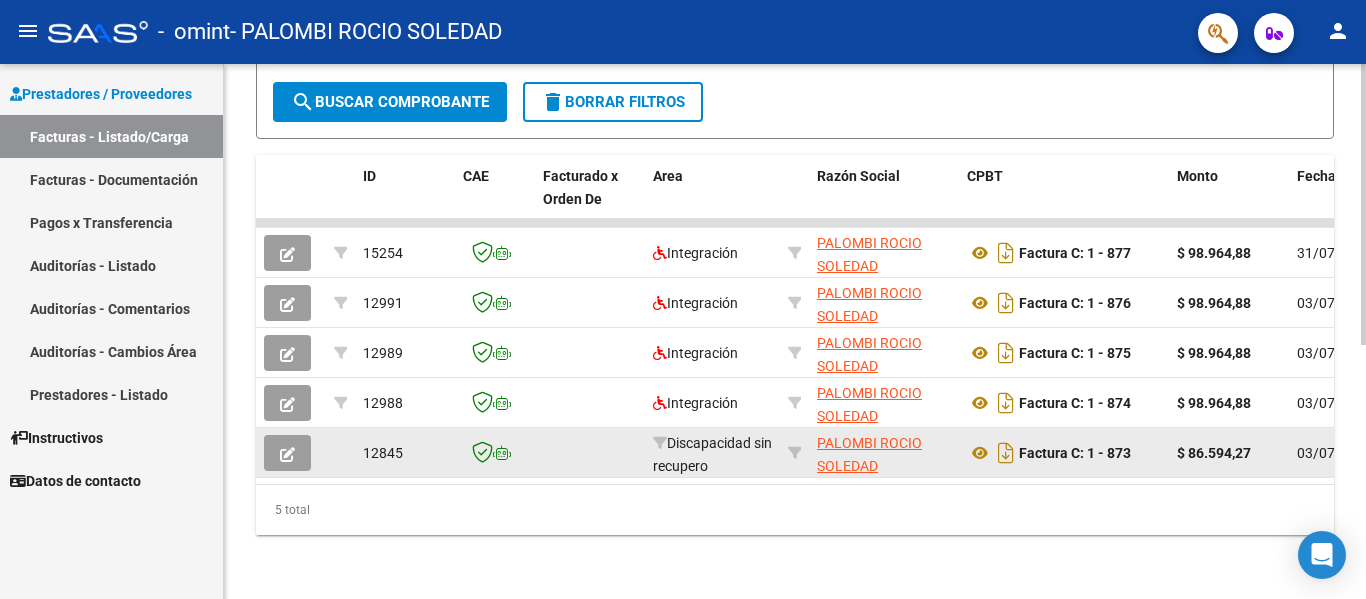 click 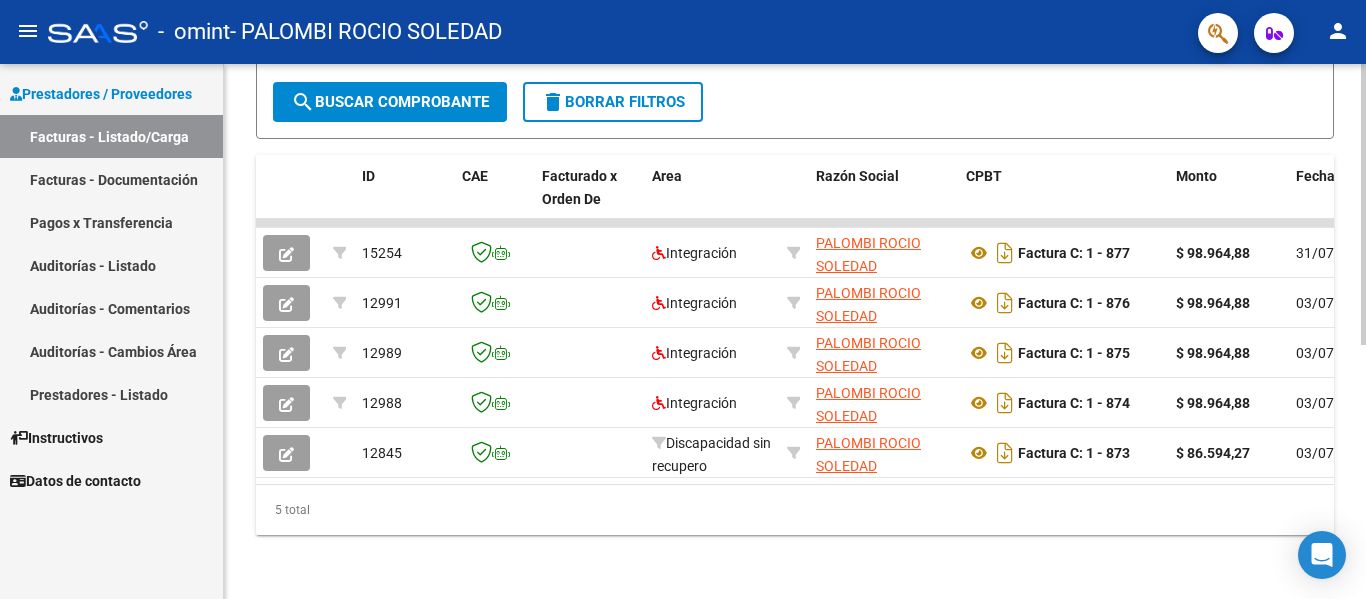 scroll, scrollTop: 0, scrollLeft: 0, axis: both 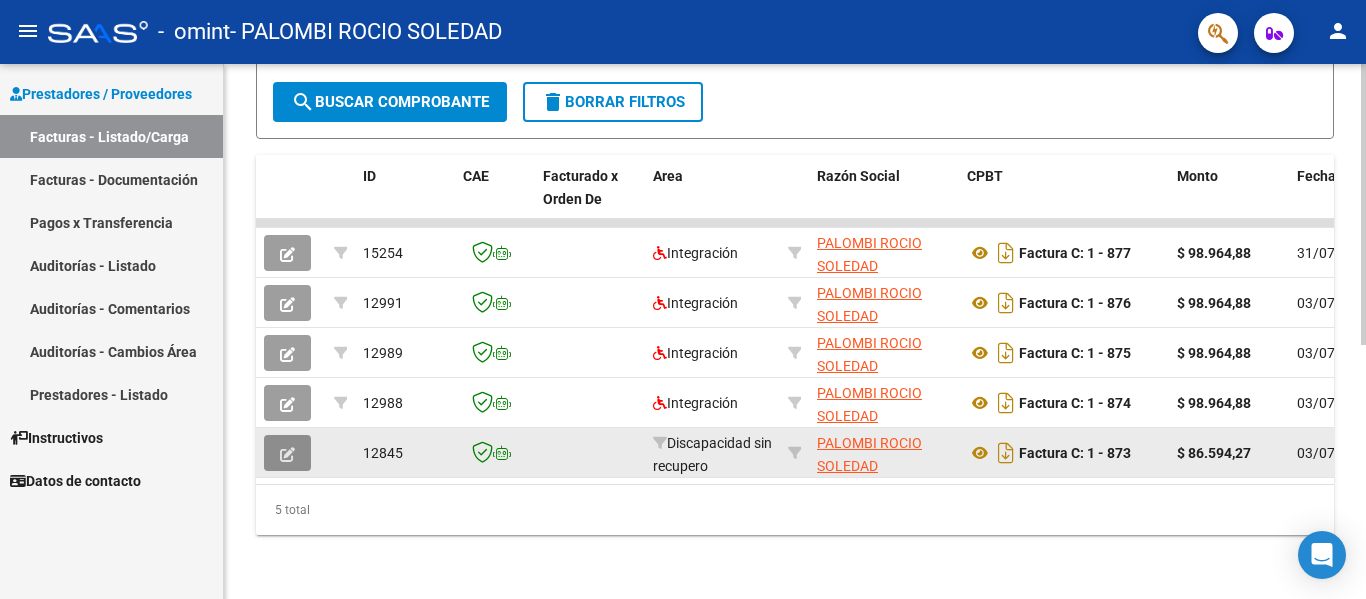 click 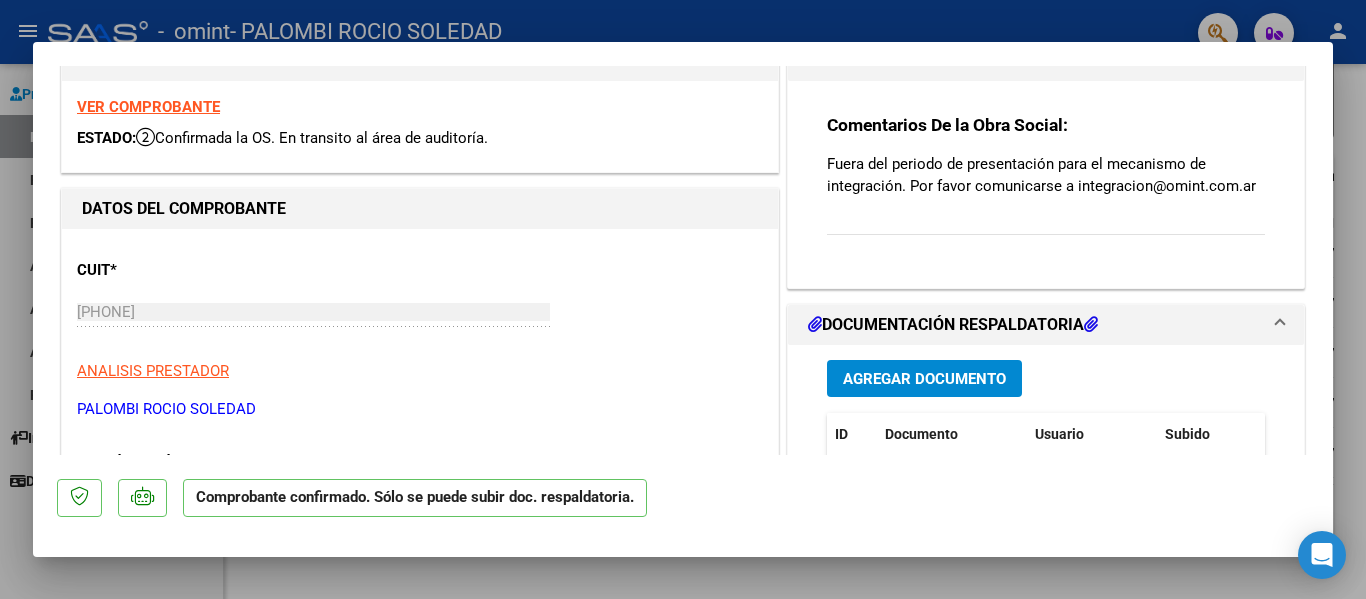 scroll, scrollTop: 0, scrollLeft: 0, axis: both 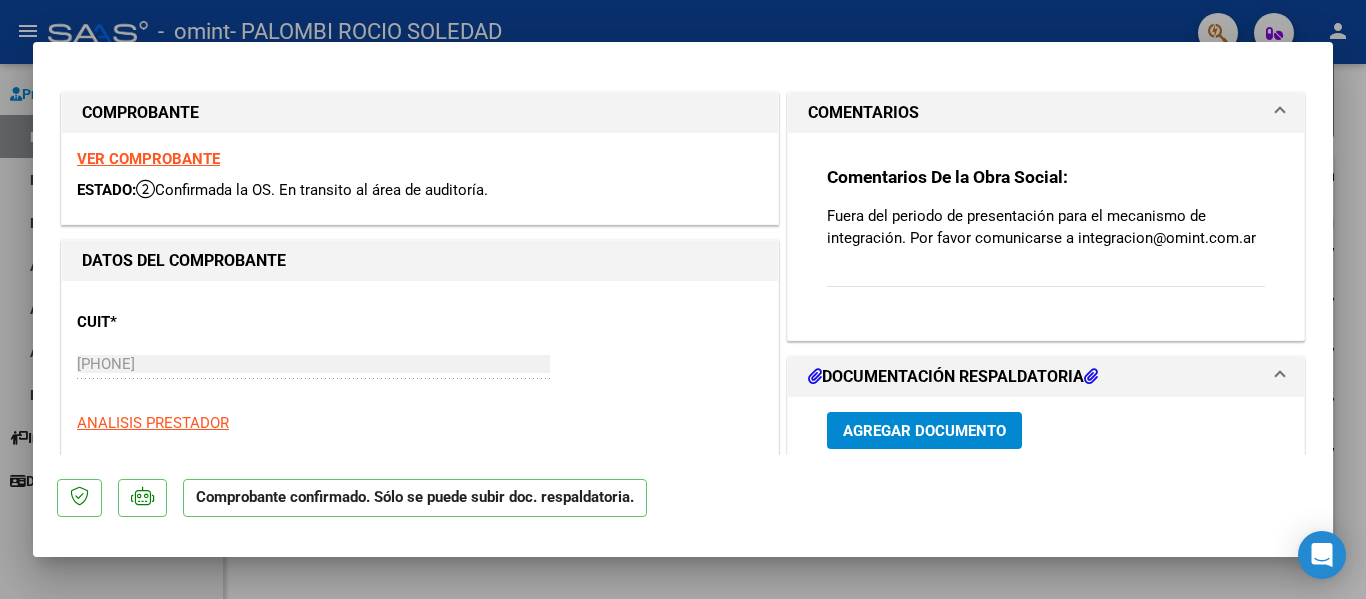 click on "VER COMPROBANTE" at bounding box center [148, 159] 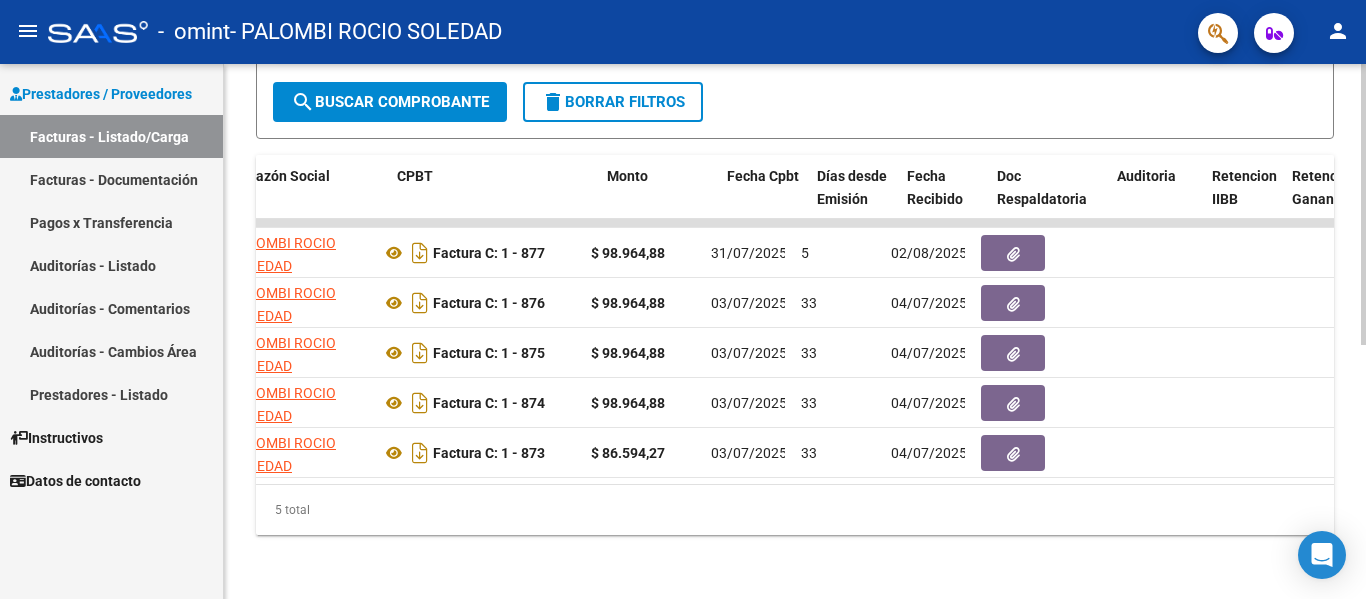 scroll, scrollTop: 0, scrollLeft: 558, axis: horizontal 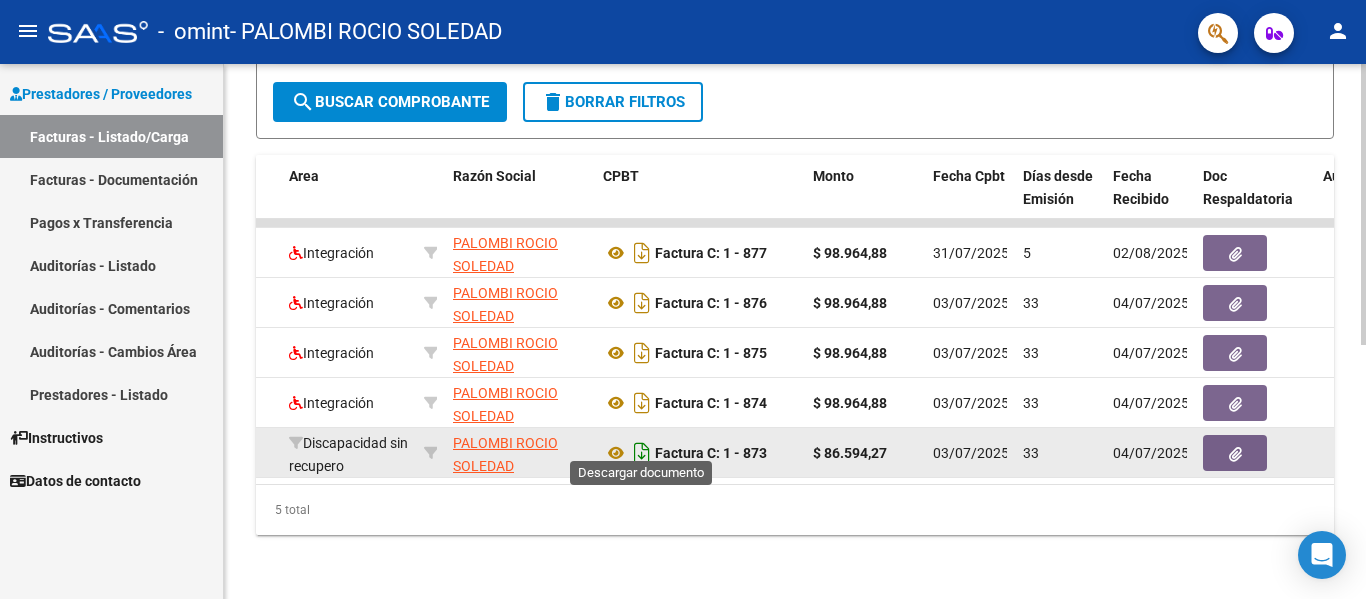 click 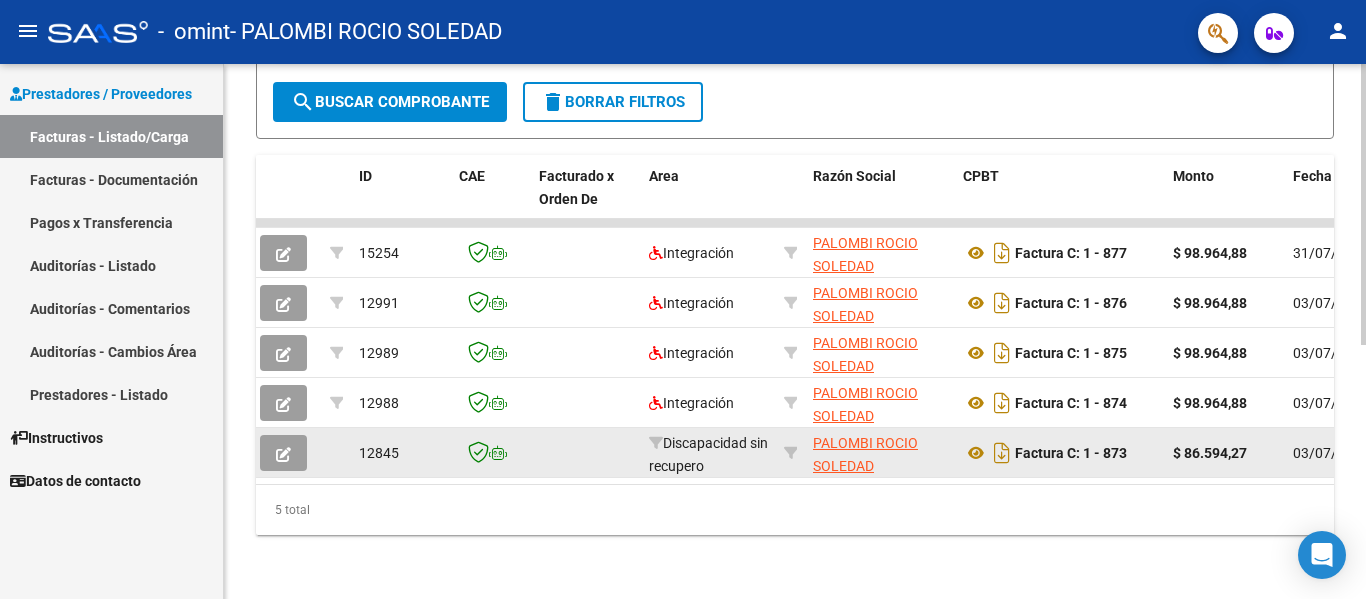 scroll, scrollTop: 0, scrollLeft: 0, axis: both 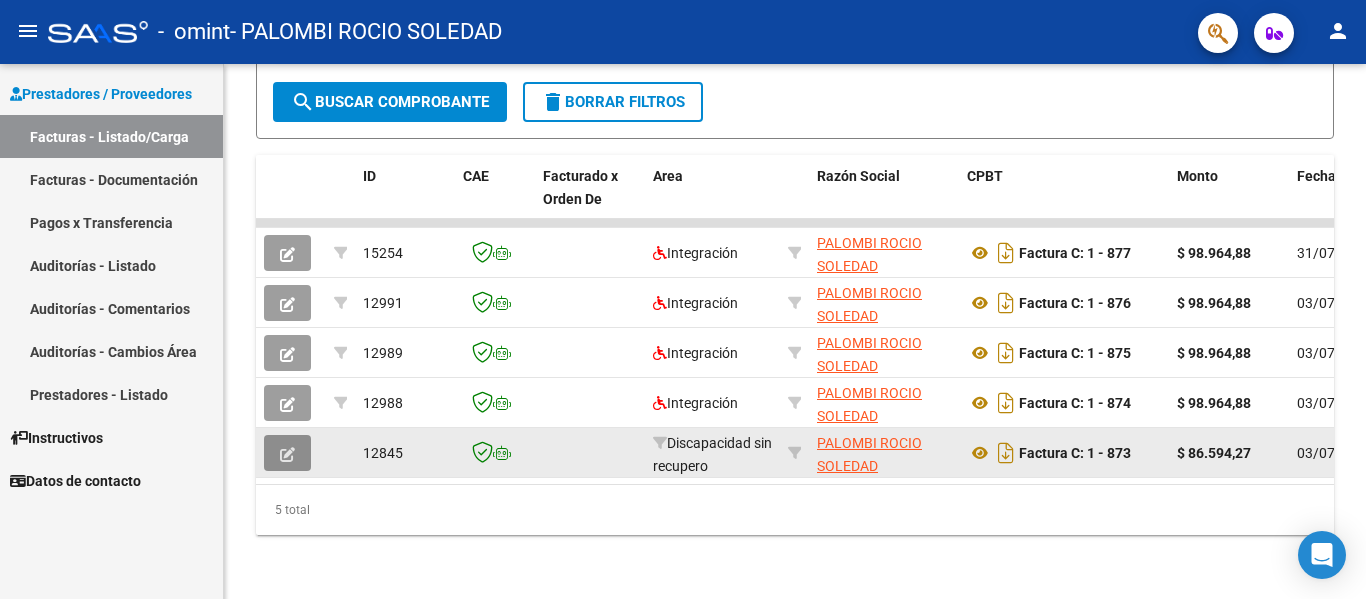 click 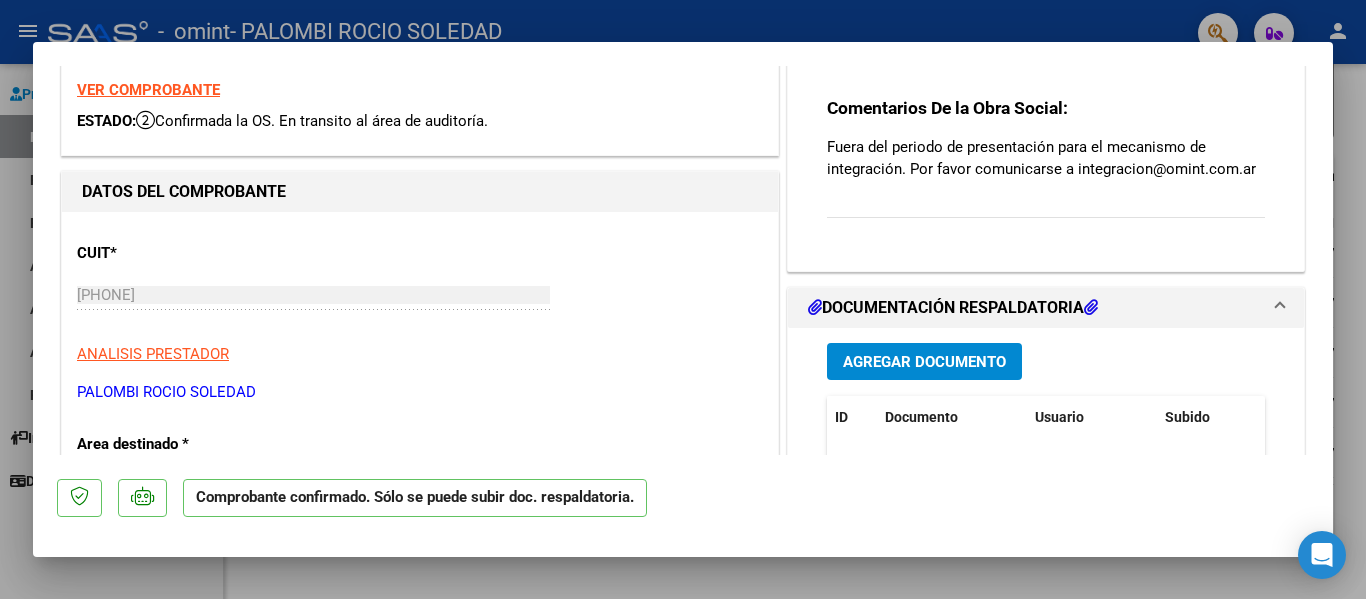scroll, scrollTop: 0, scrollLeft: 0, axis: both 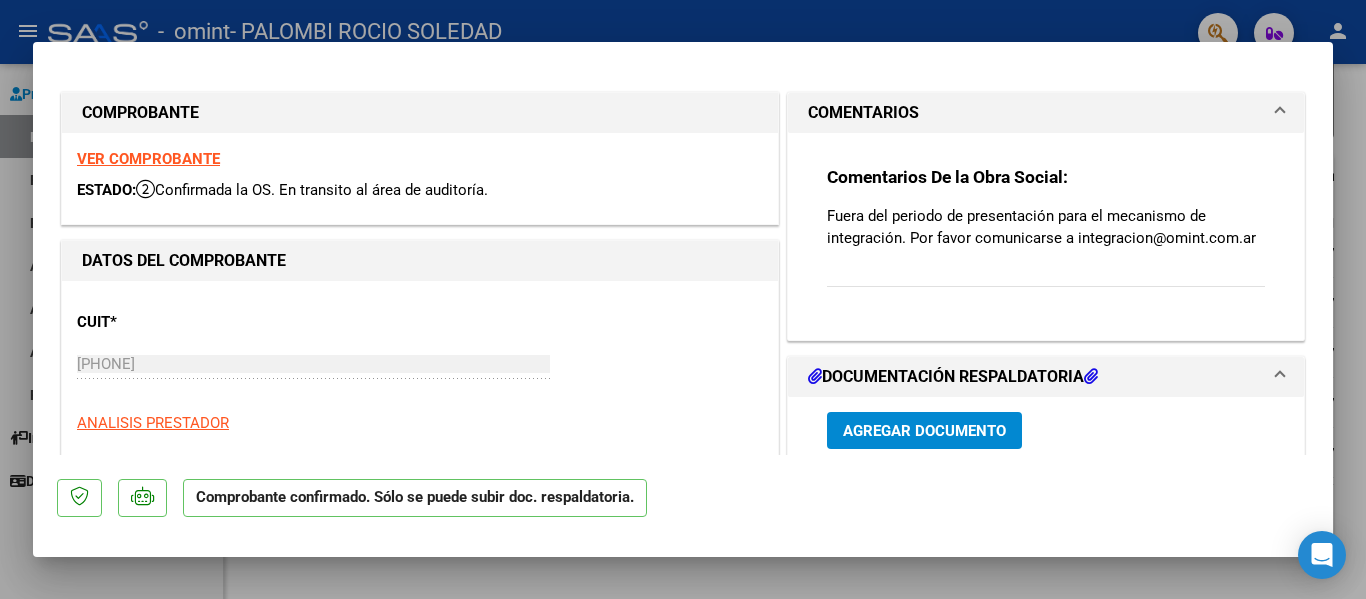 click at bounding box center (1280, 113) 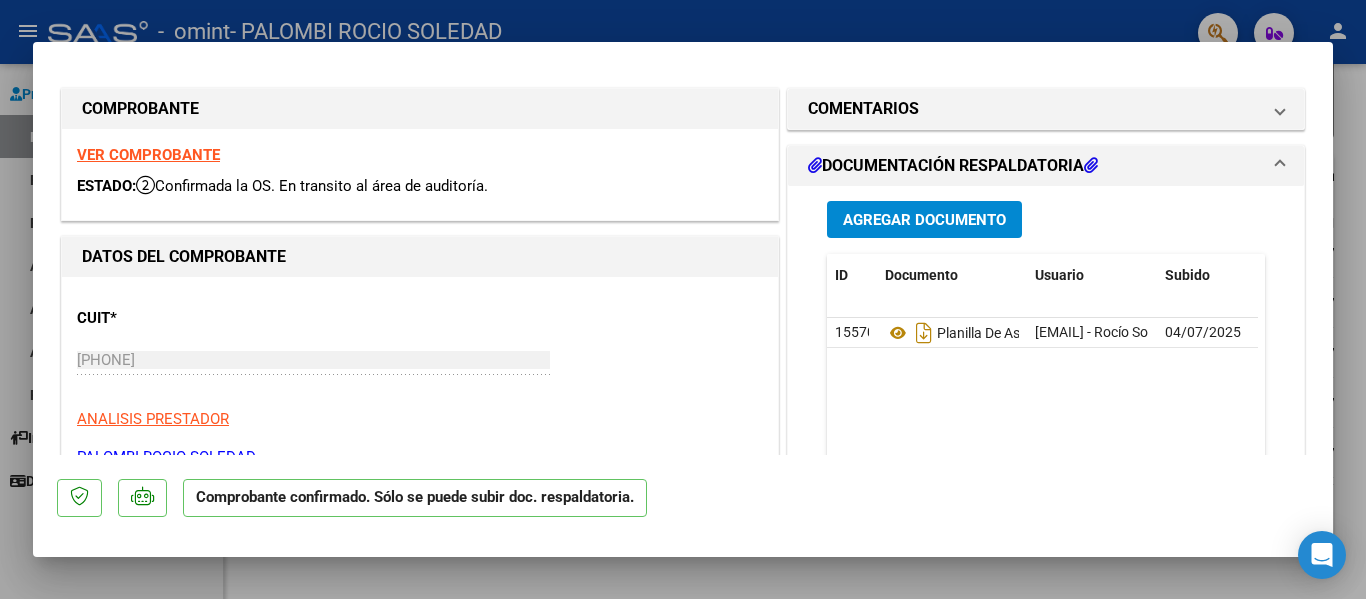 scroll, scrollTop: 0, scrollLeft: 0, axis: both 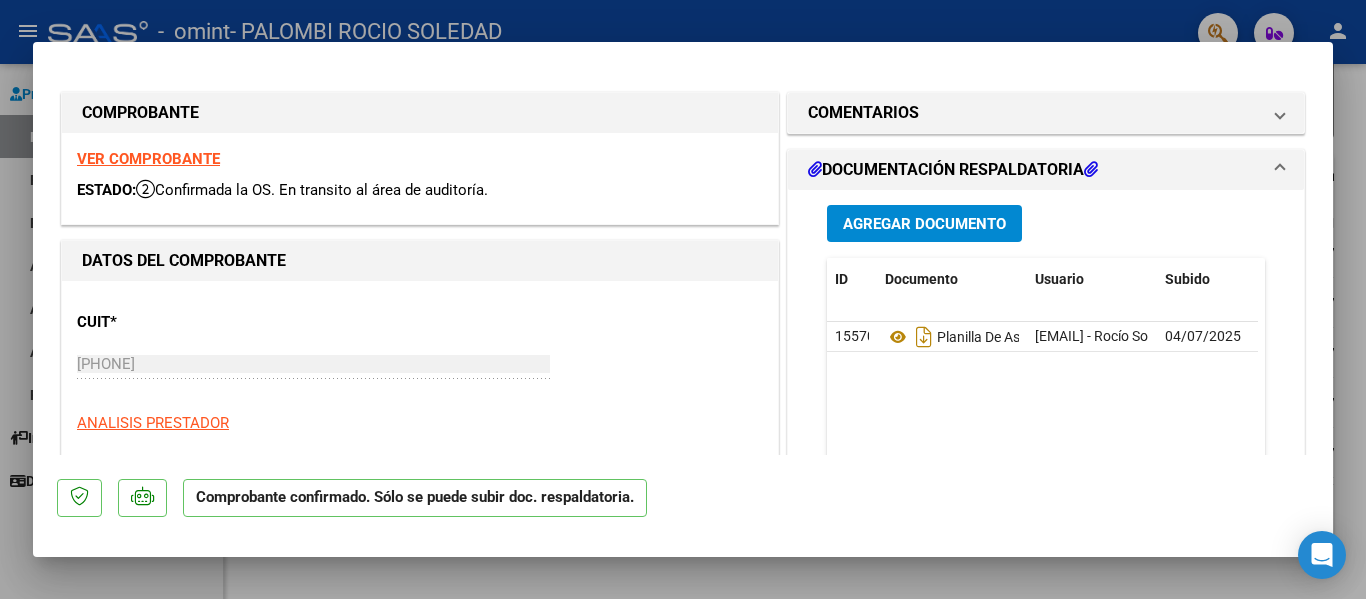 click on "VER COMPROBANTE" at bounding box center (148, 159) 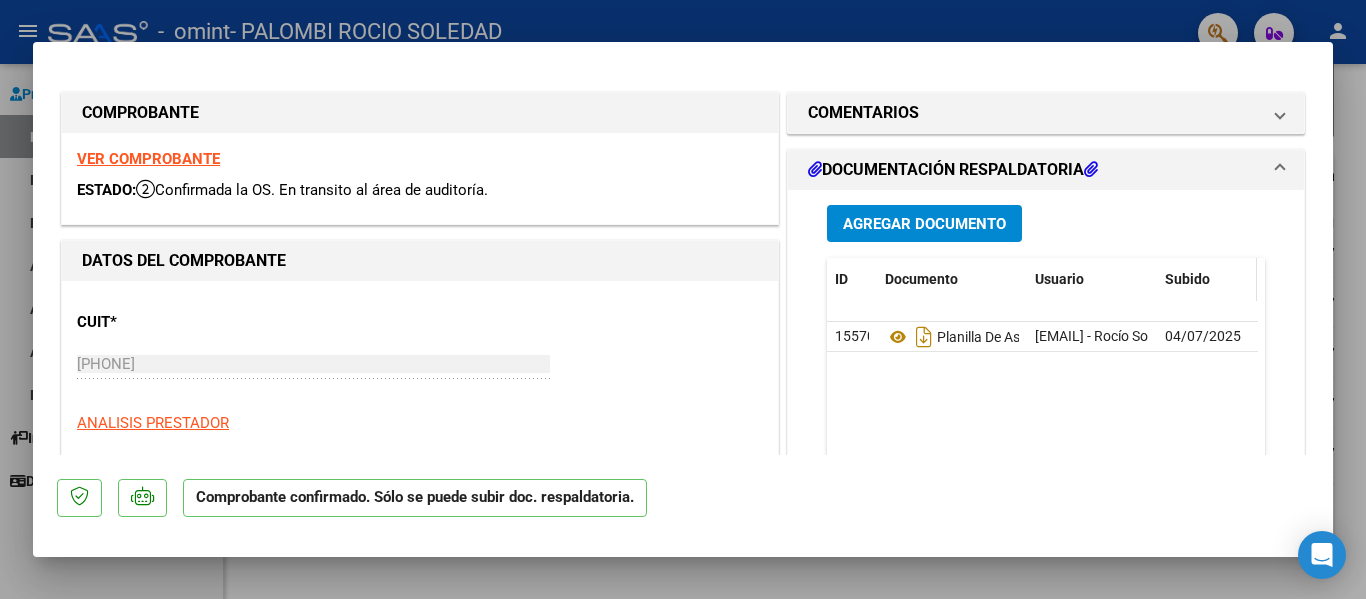 click on "Subido" at bounding box center (1187, 279) 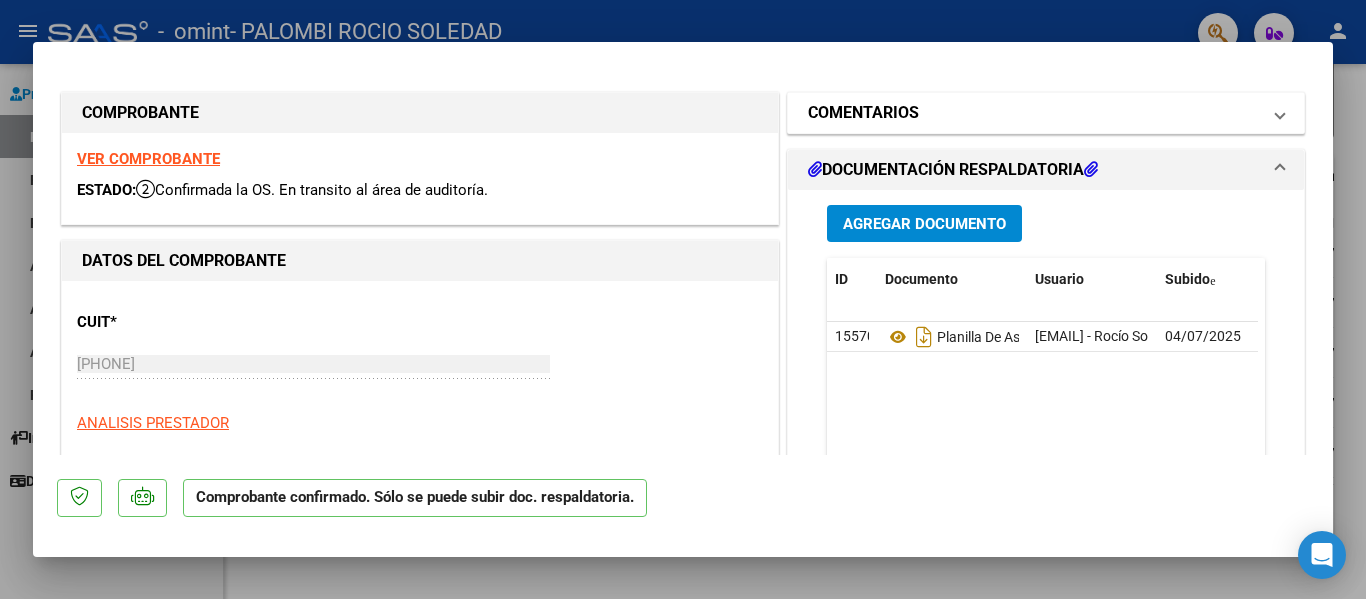 click at bounding box center (1280, 113) 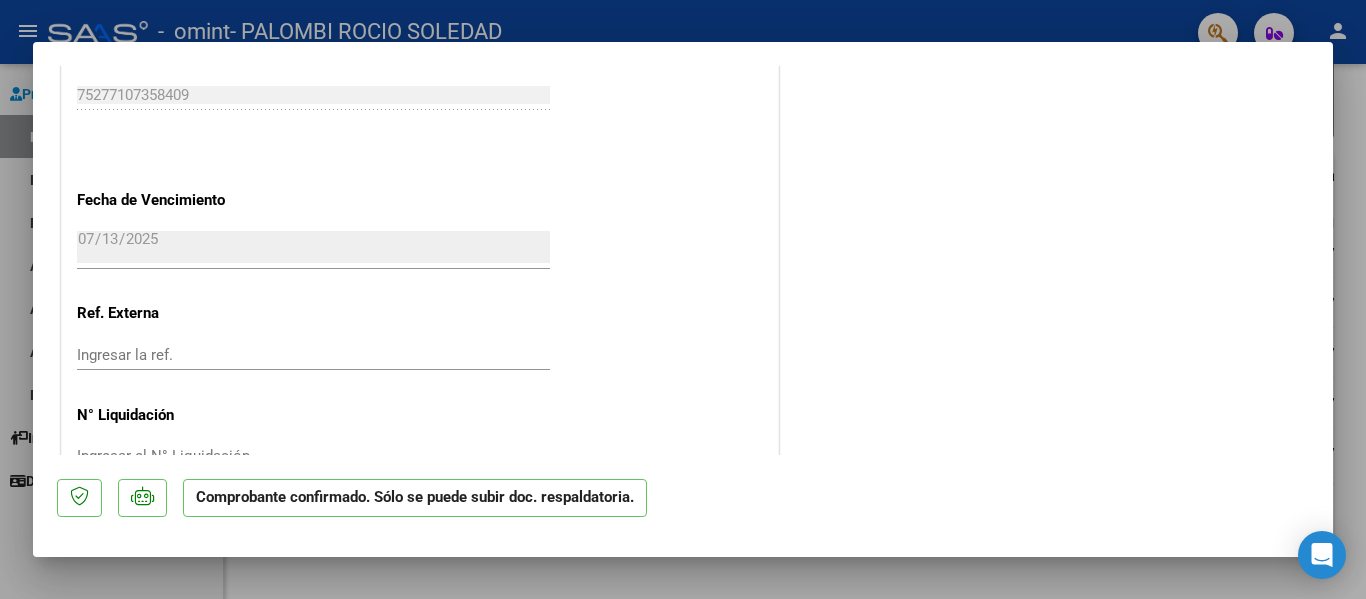 scroll, scrollTop: 1135, scrollLeft: 0, axis: vertical 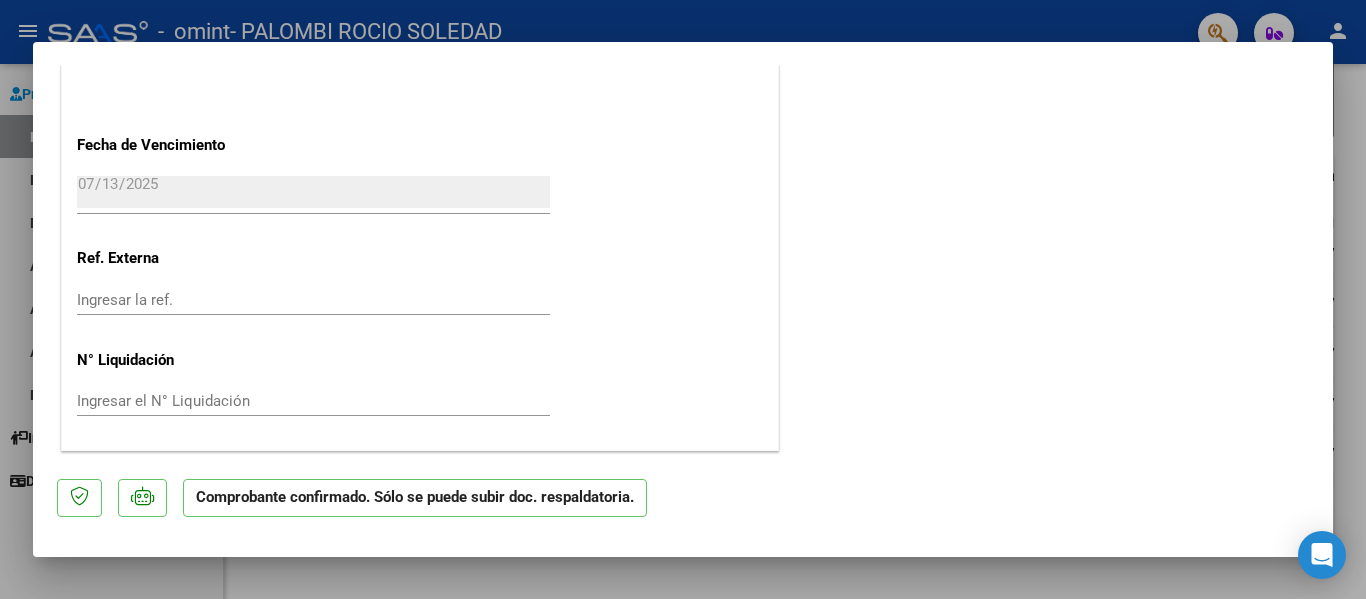 click at bounding box center [683, 299] 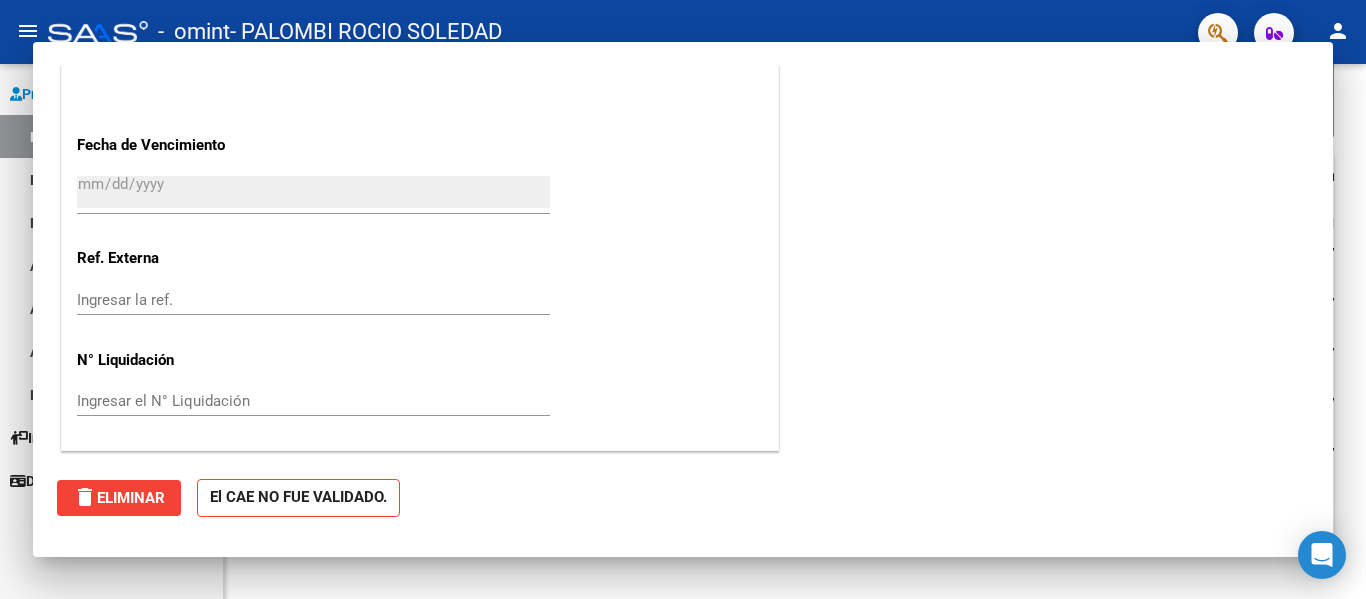 scroll, scrollTop: 0, scrollLeft: 0, axis: both 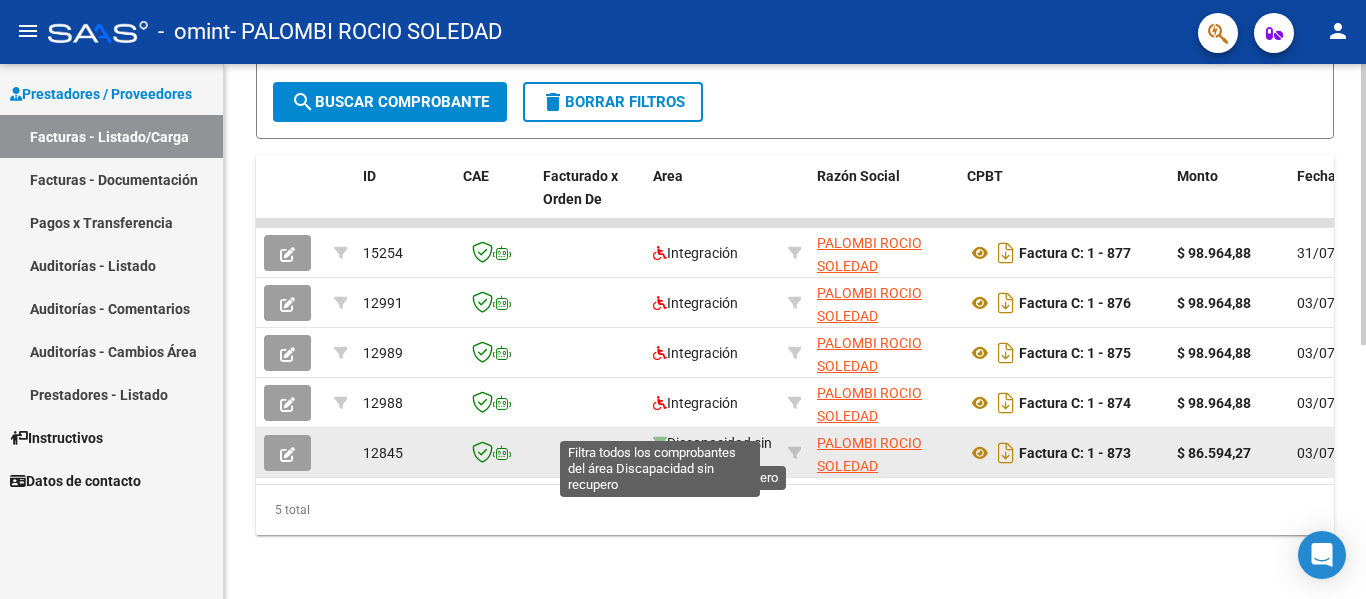 click 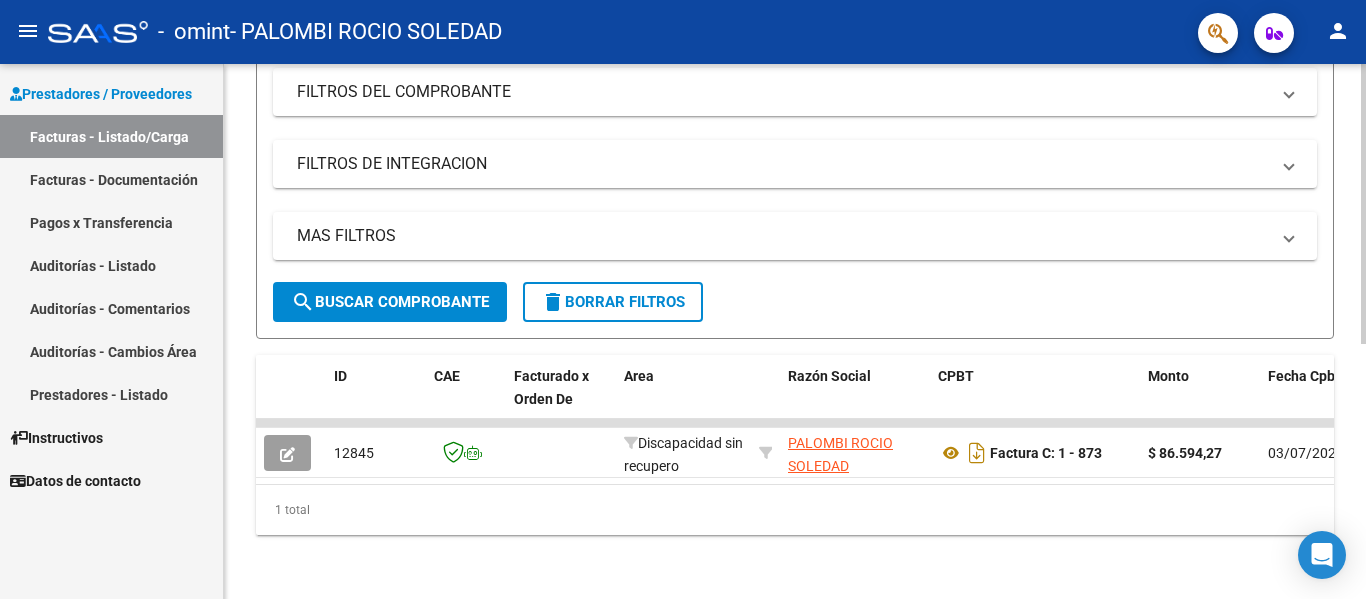 scroll, scrollTop: 283, scrollLeft: 0, axis: vertical 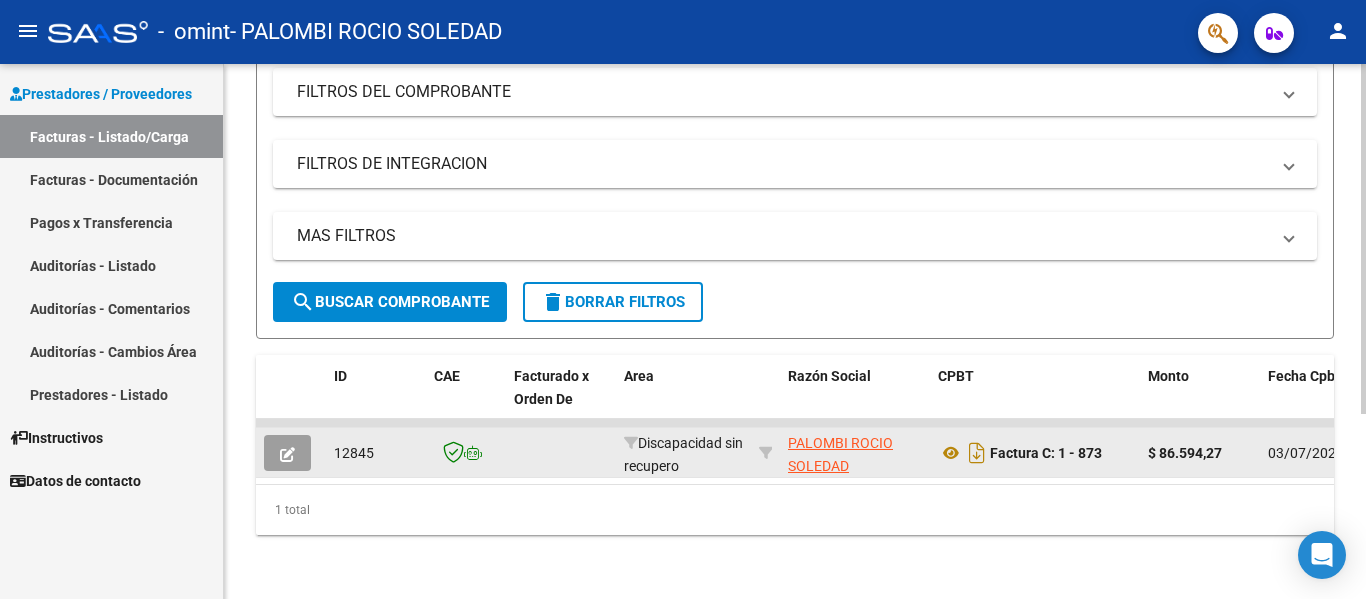 click 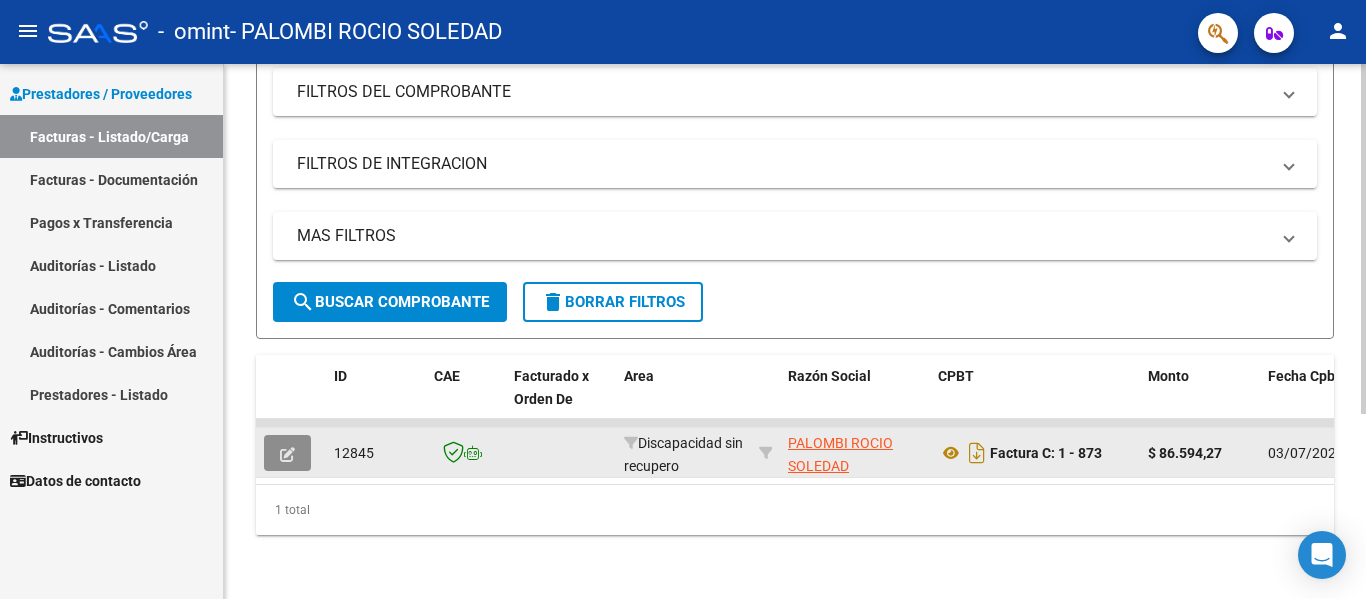 click 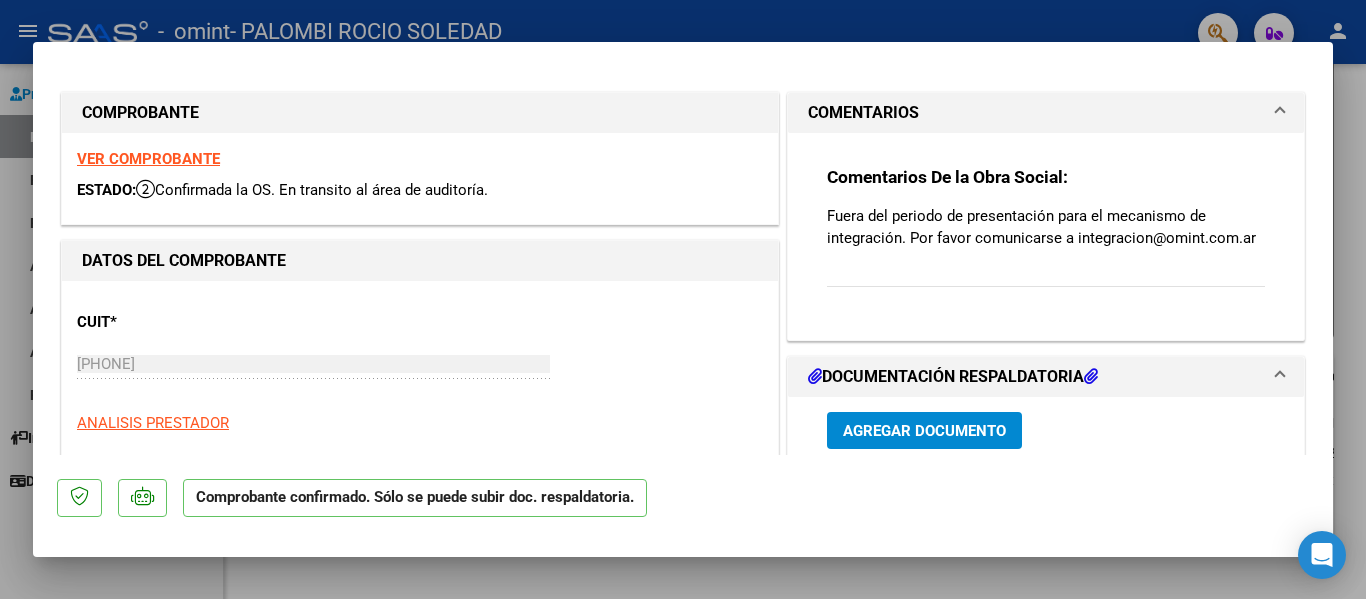 click at bounding box center [683, 299] 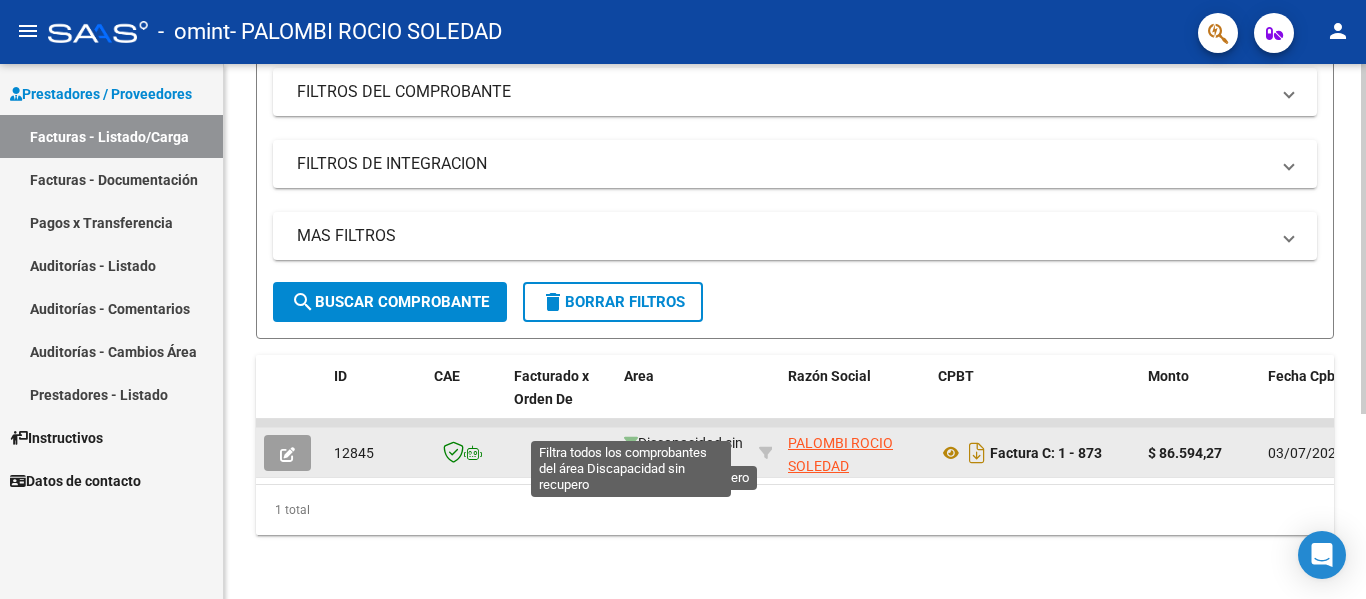 click 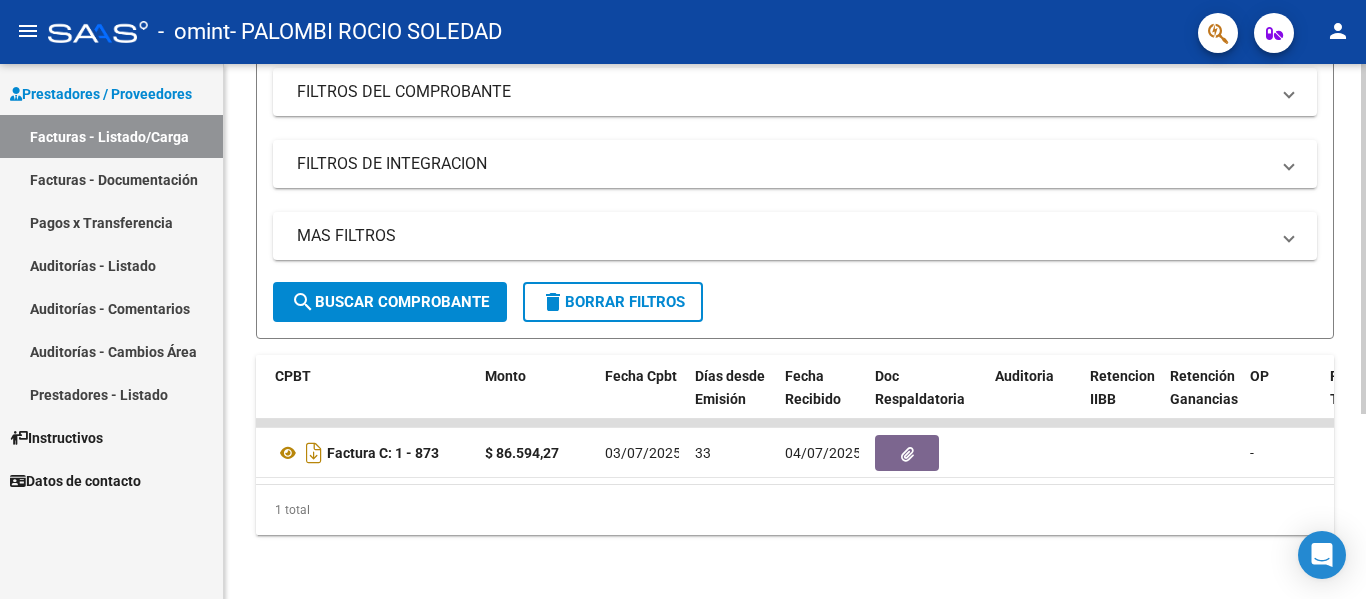 scroll, scrollTop: 0, scrollLeft: 673, axis: horizontal 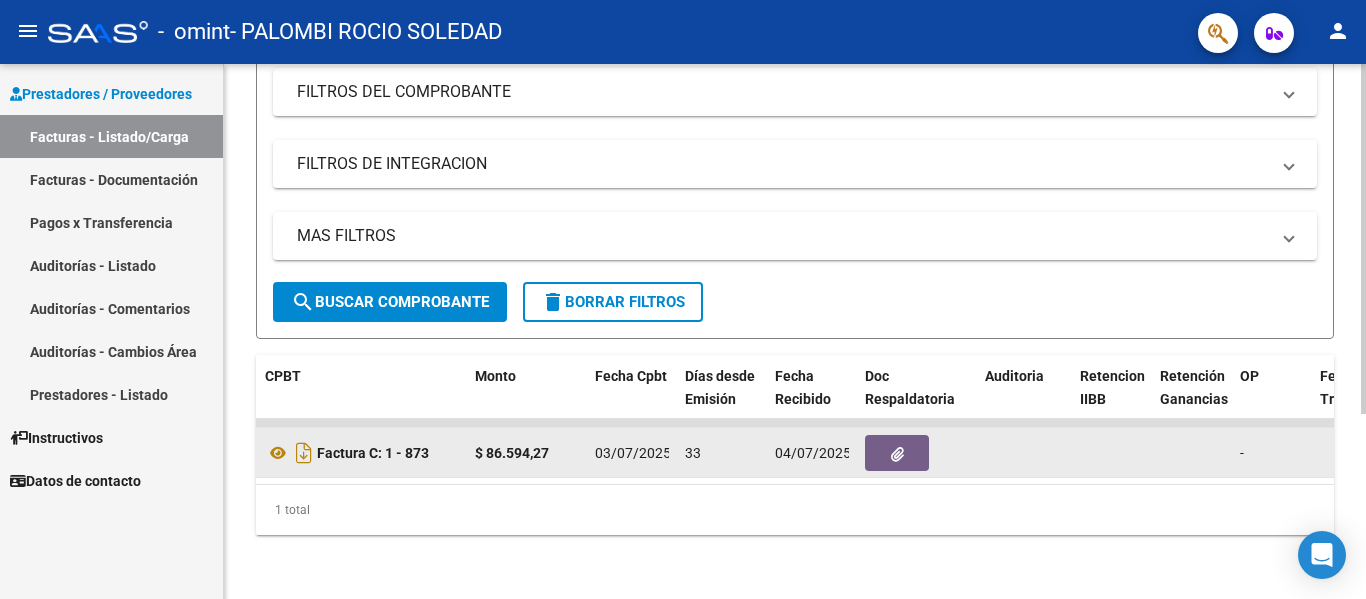 click on "33" 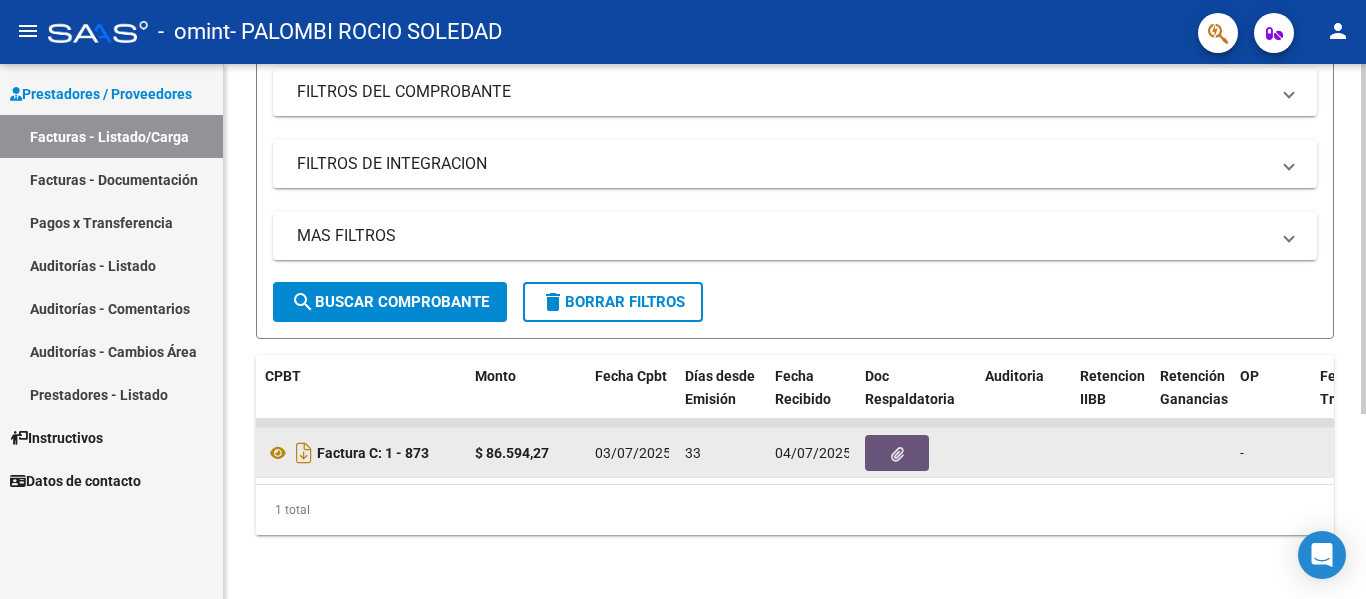 click 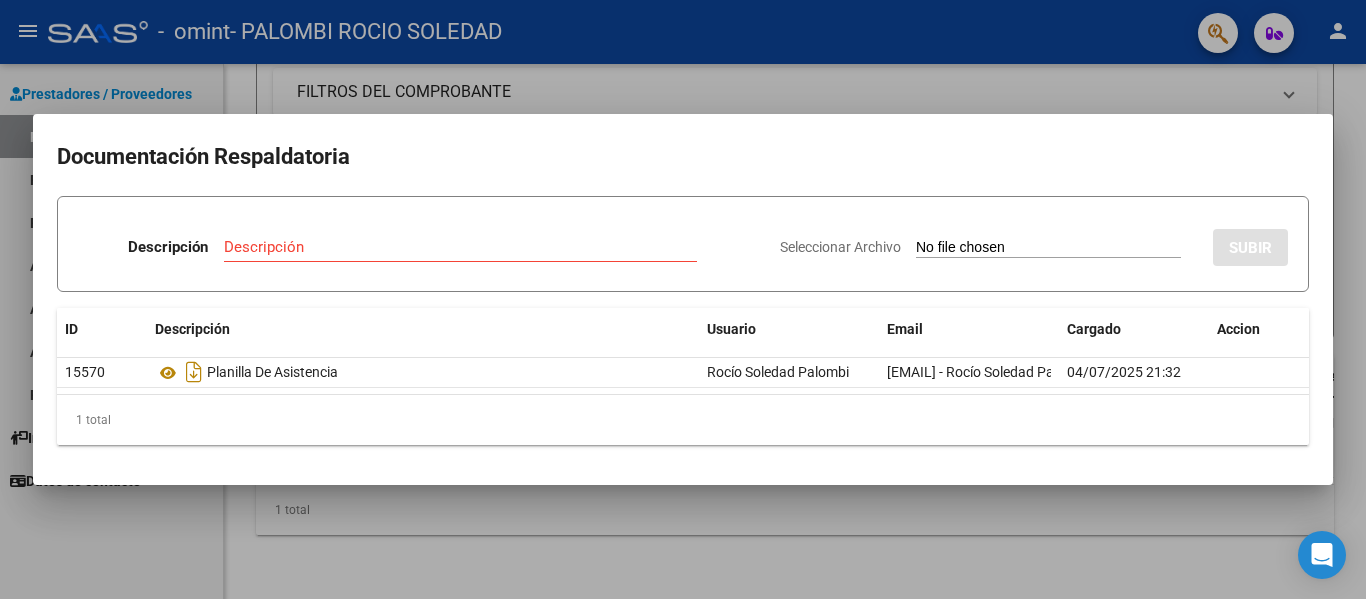 drag, startPoint x: 894, startPoint y: 429, endPoint x: 669, endPoint y: 417, distance: 225.31978 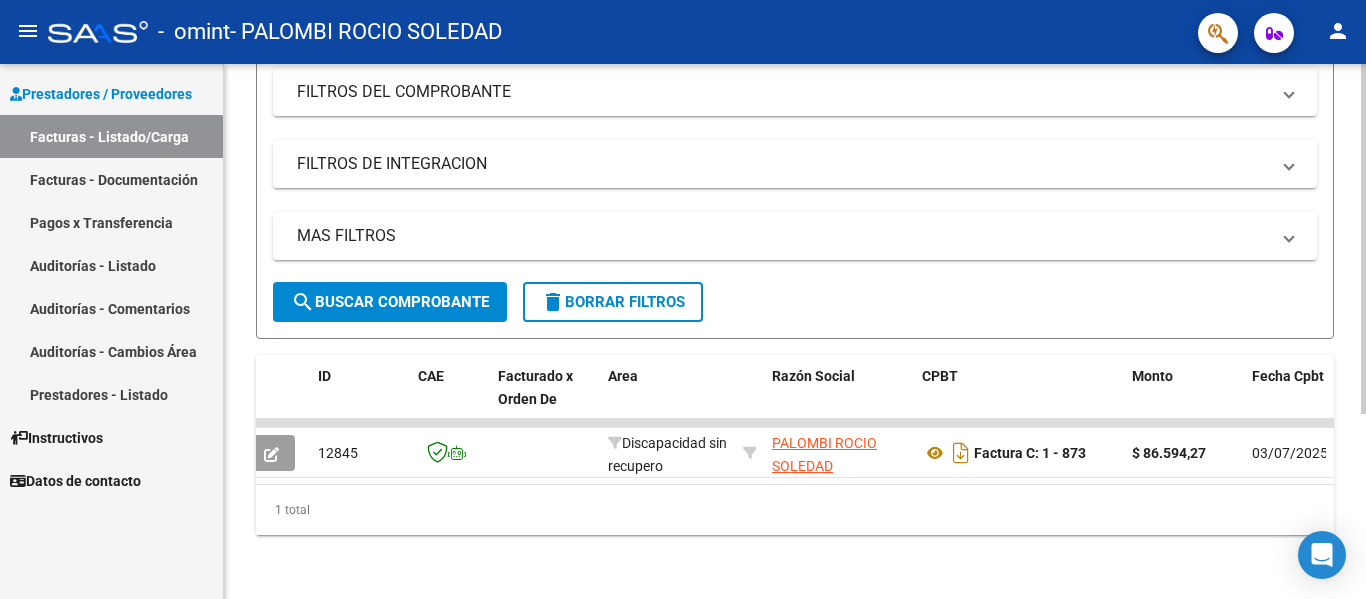 scroll, scrollTop: 0, scrollLeft: 10, axis: horizontal 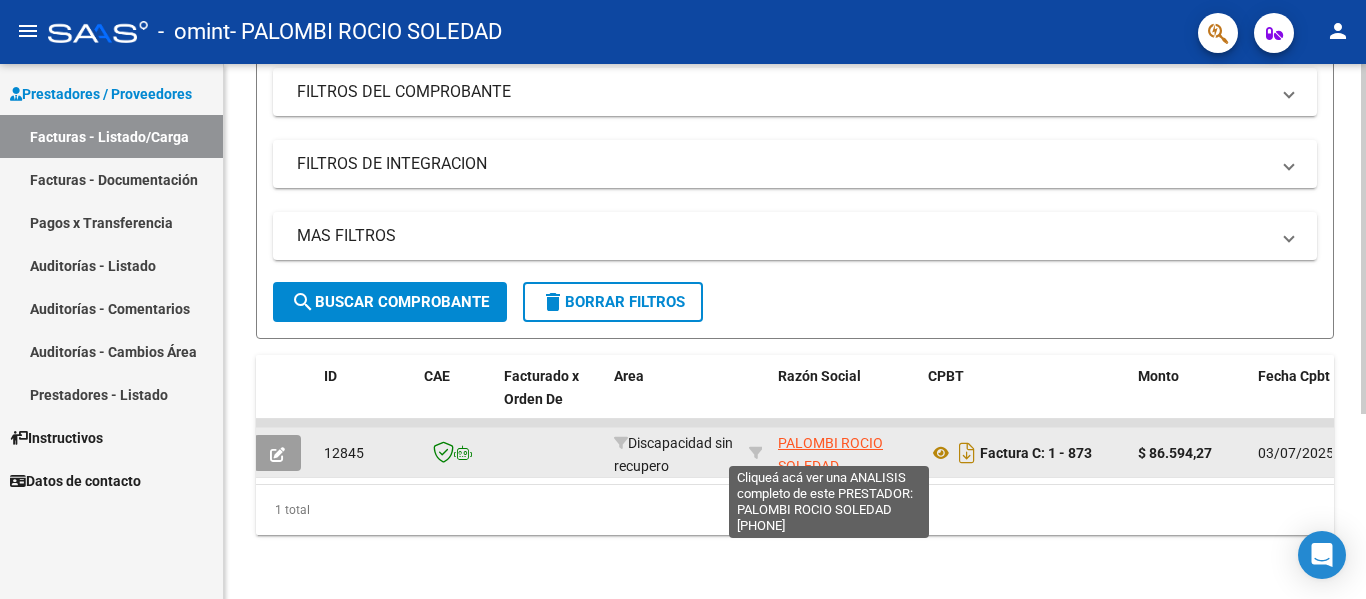 click on "PALOMBI ROCIO SOLEDAD" 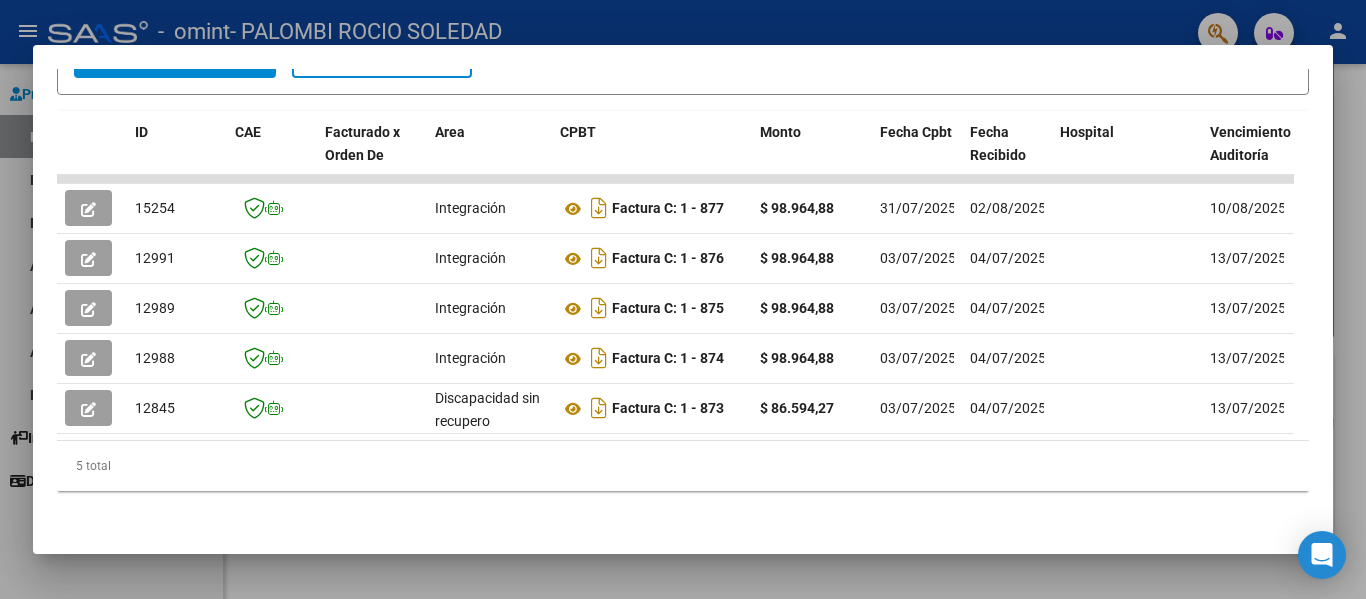 scroll, scrollTop: 449, scrollLeft: 0, axis: vertical 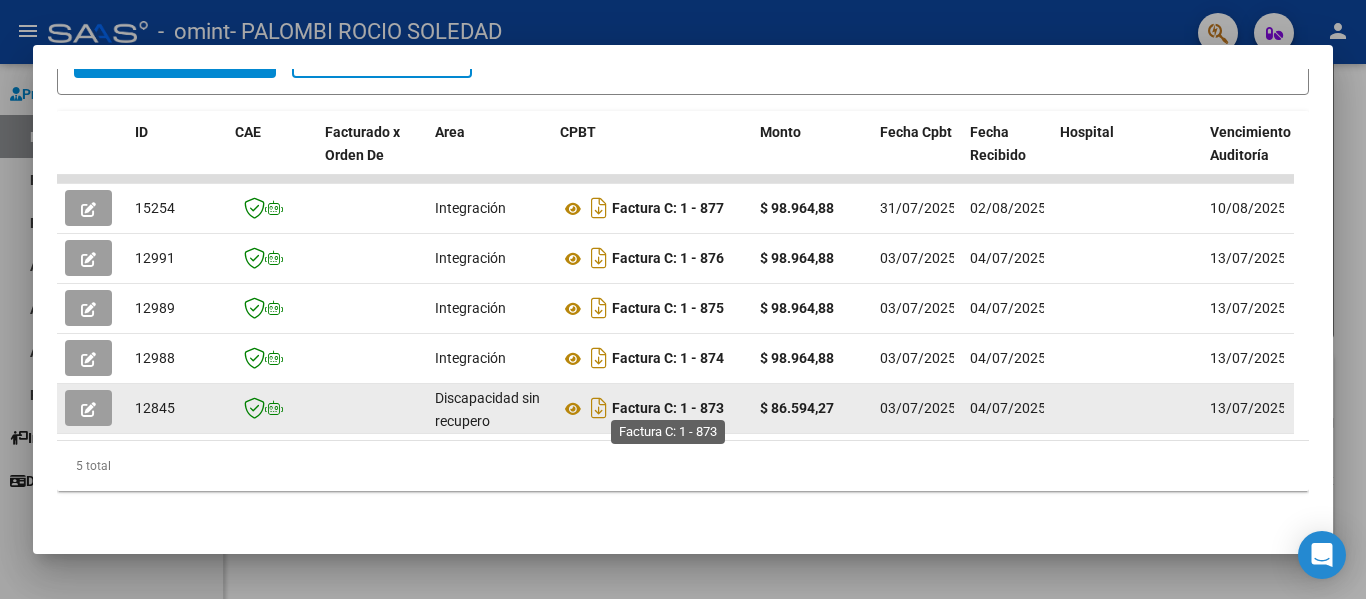 click on "Factura C: 1 - 873" 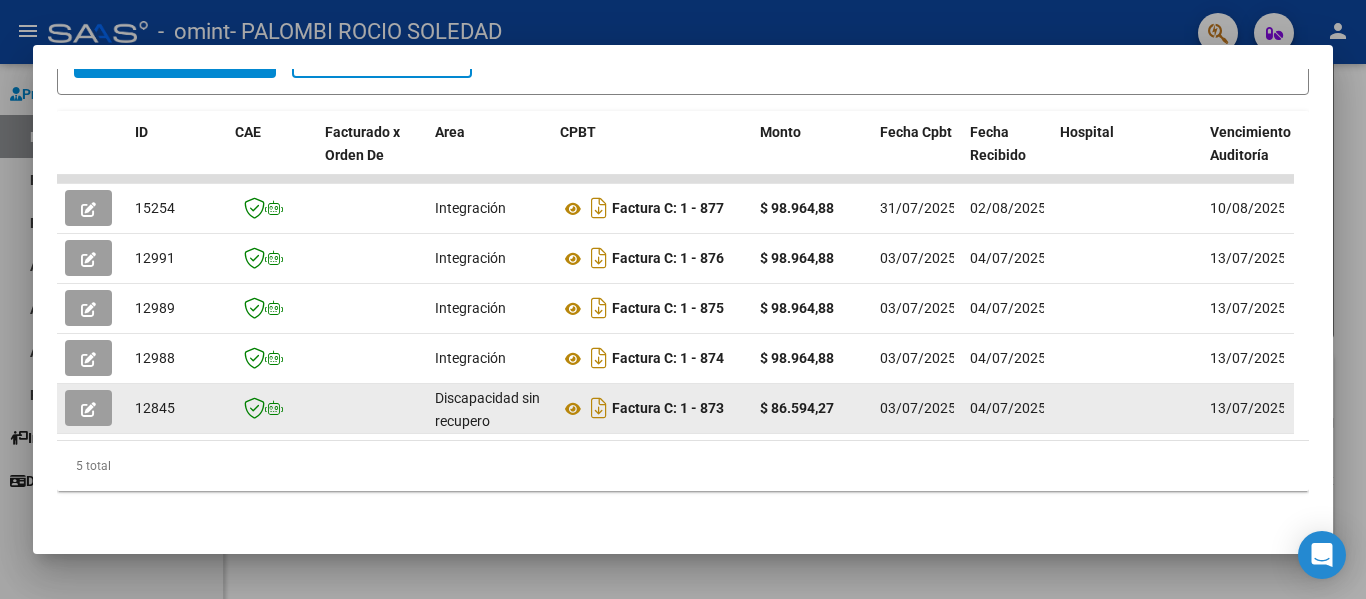 click on "12845" 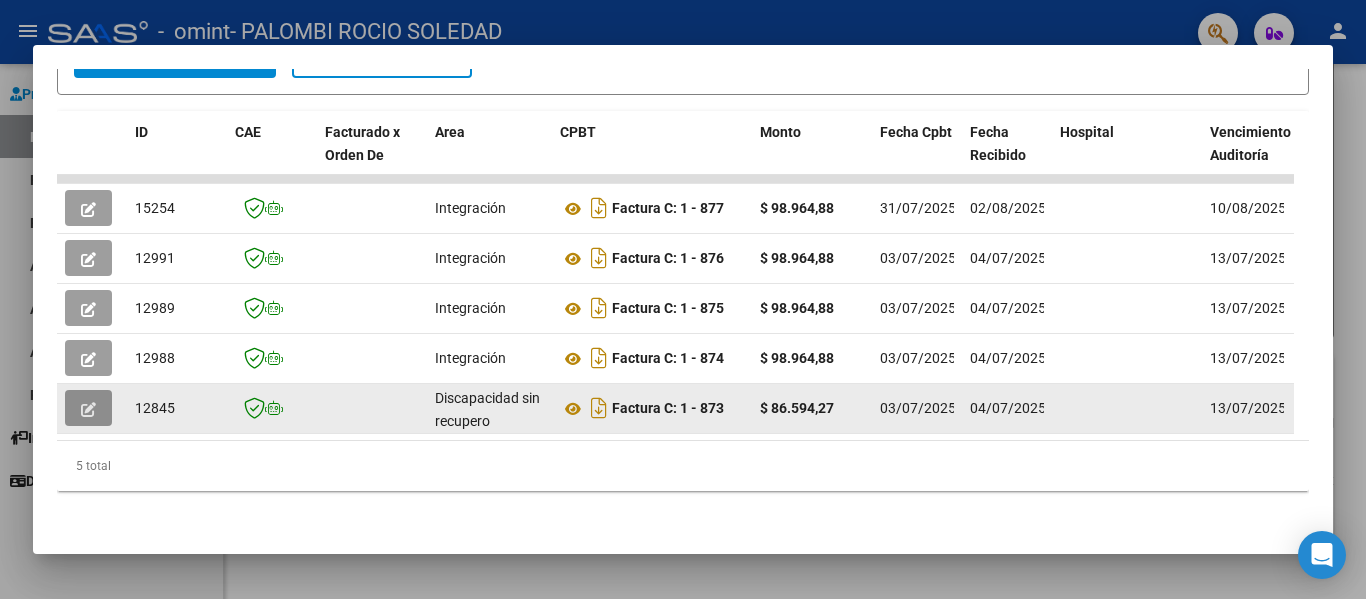 drag, startPoint x: 180, startPoint y: 410, endPoint x: 84, endPoint y: 404, distance: 96.18732 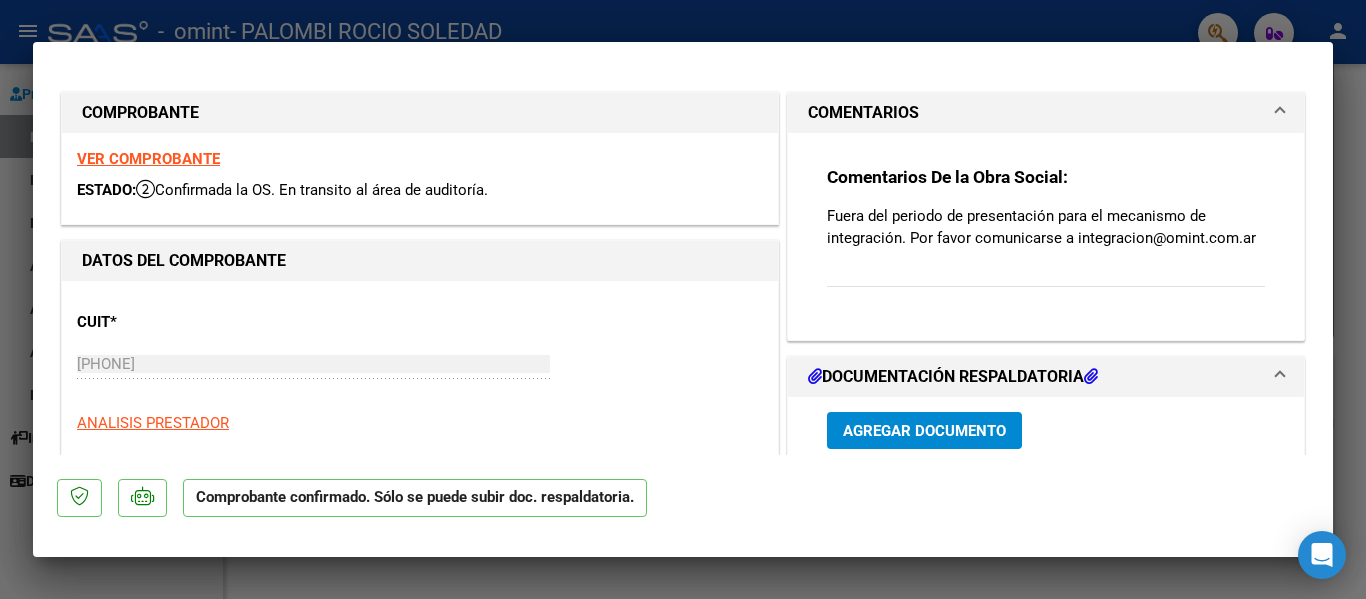 click at bounding box center (683, 299) 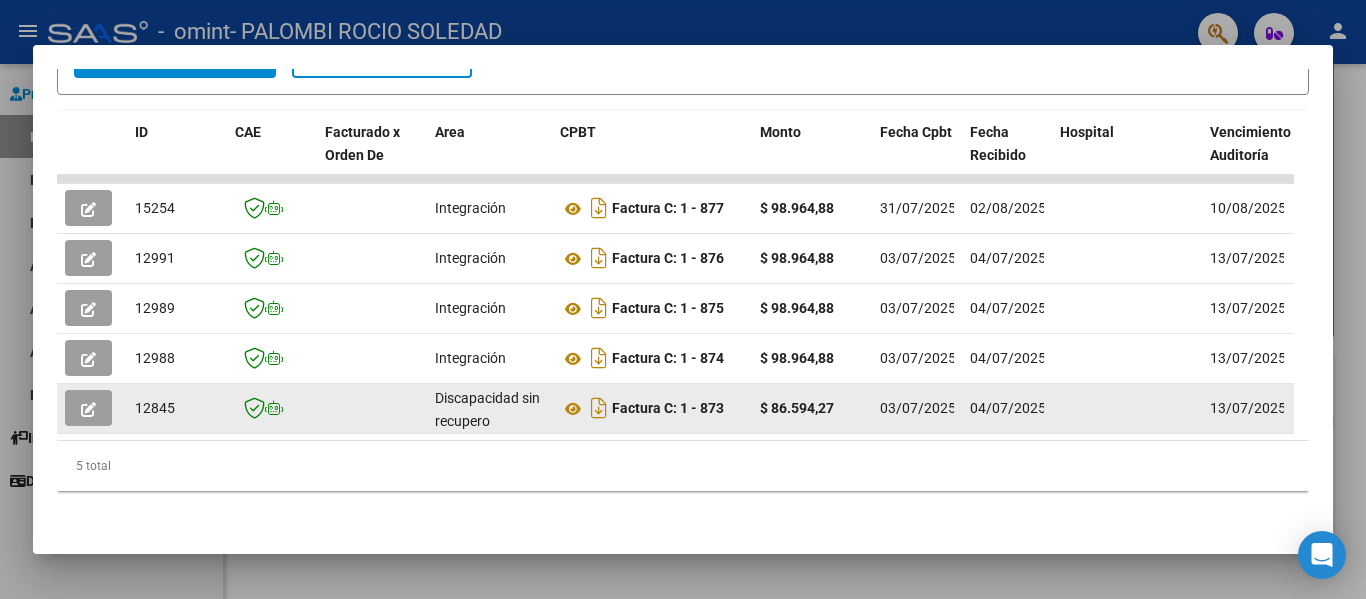 click 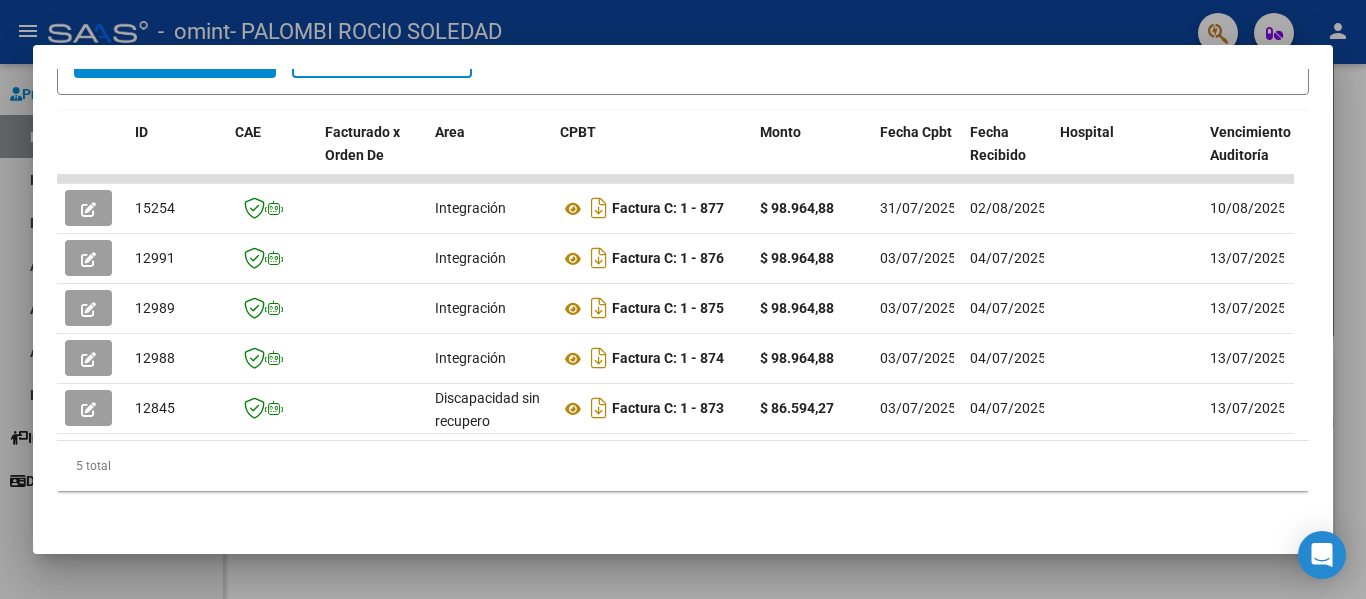 drag, startPoint x: 353, startPoint y: 400, endPoint x: 514, endPoint y: 464, distance: 173.25415 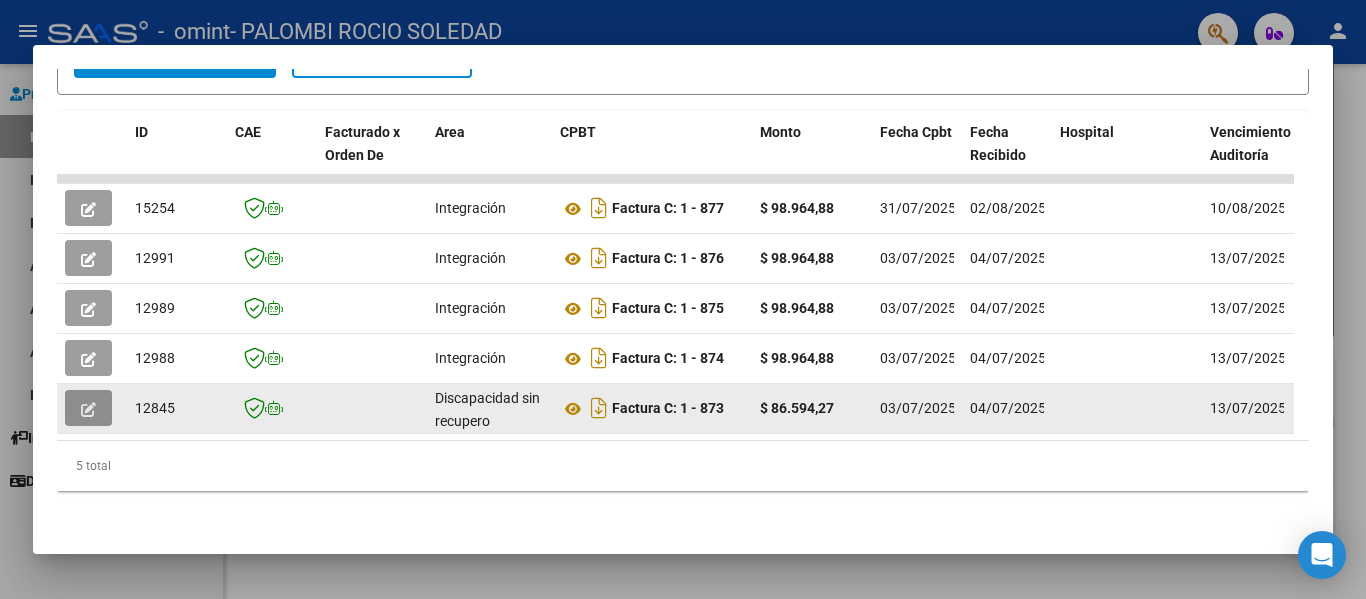 click 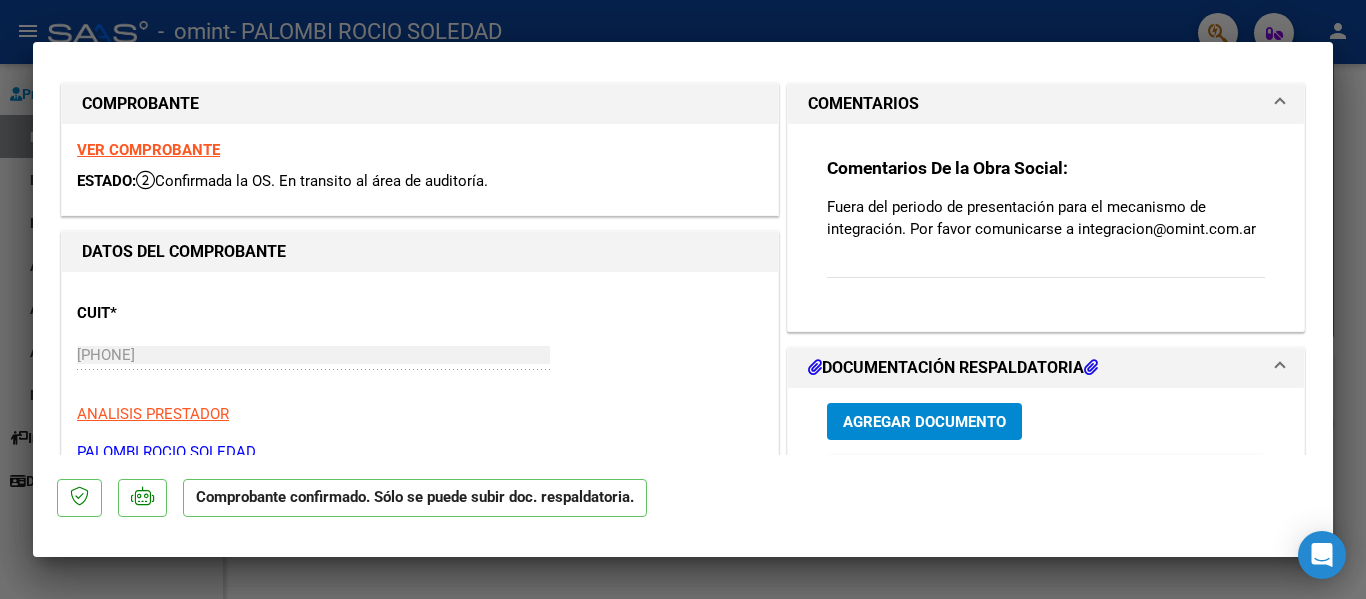 scroll, scrollTop: 0, scrollLeft: 0, axis: both 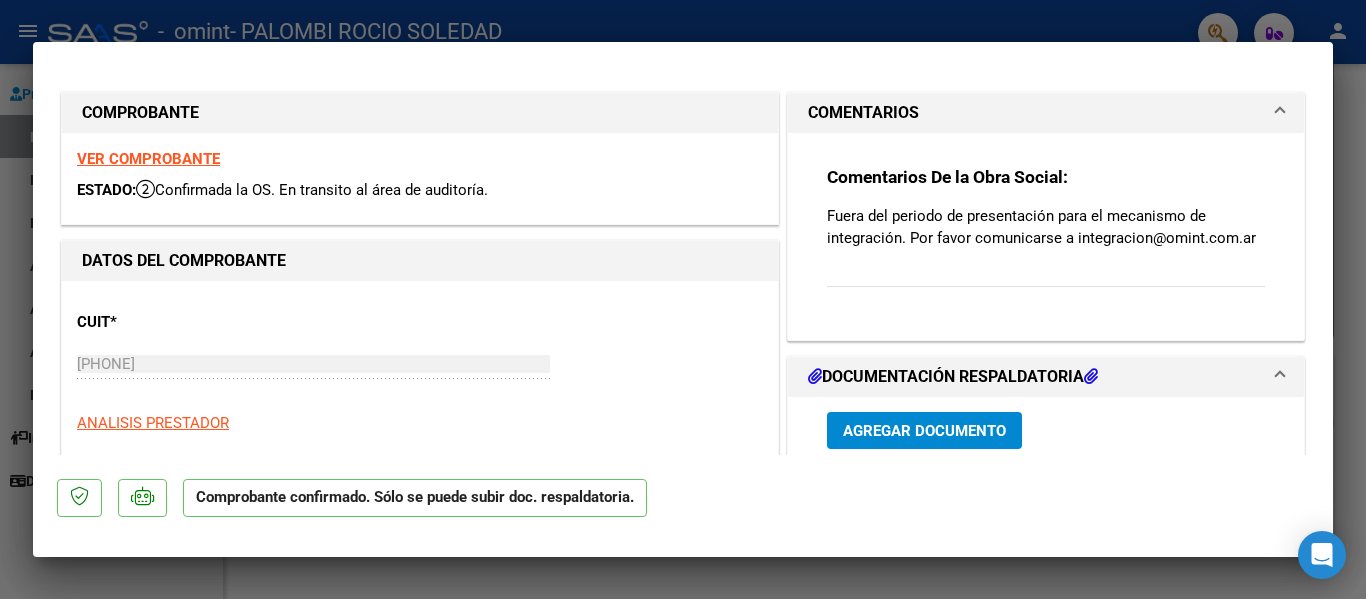 click at bounding box center (1280, 113) 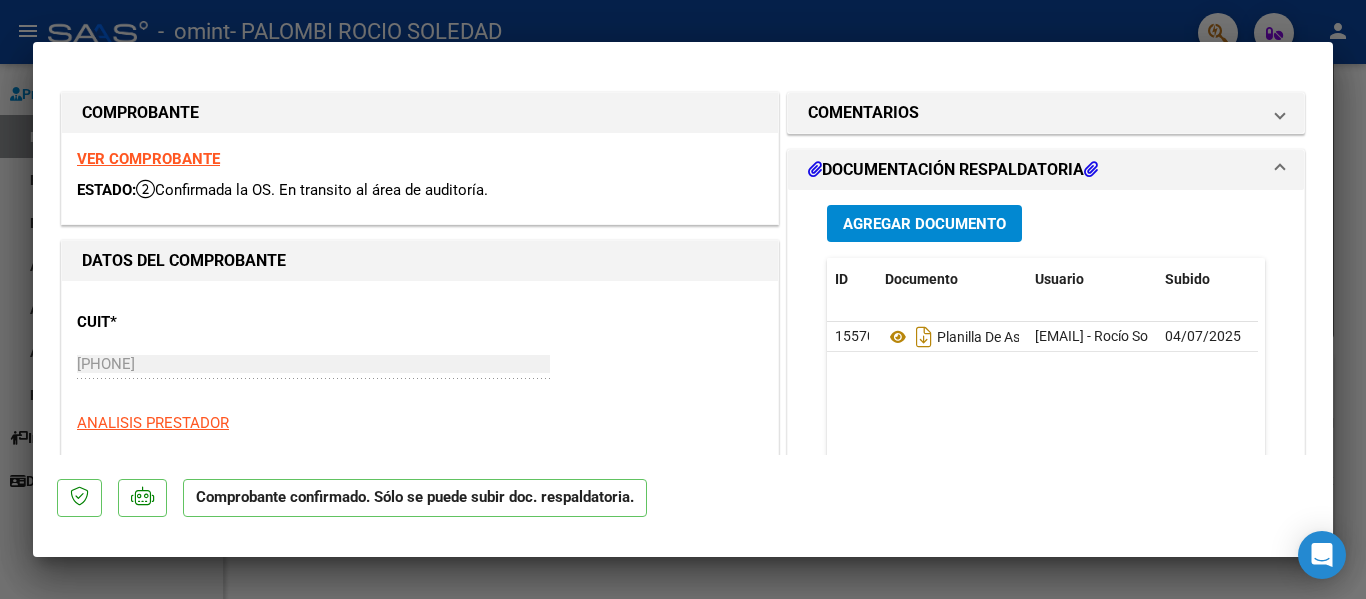 drag, startPoint x: 1168, startPoint y: 343, endPoint x: 1205, endPoint y: 392, distance: 61.400326 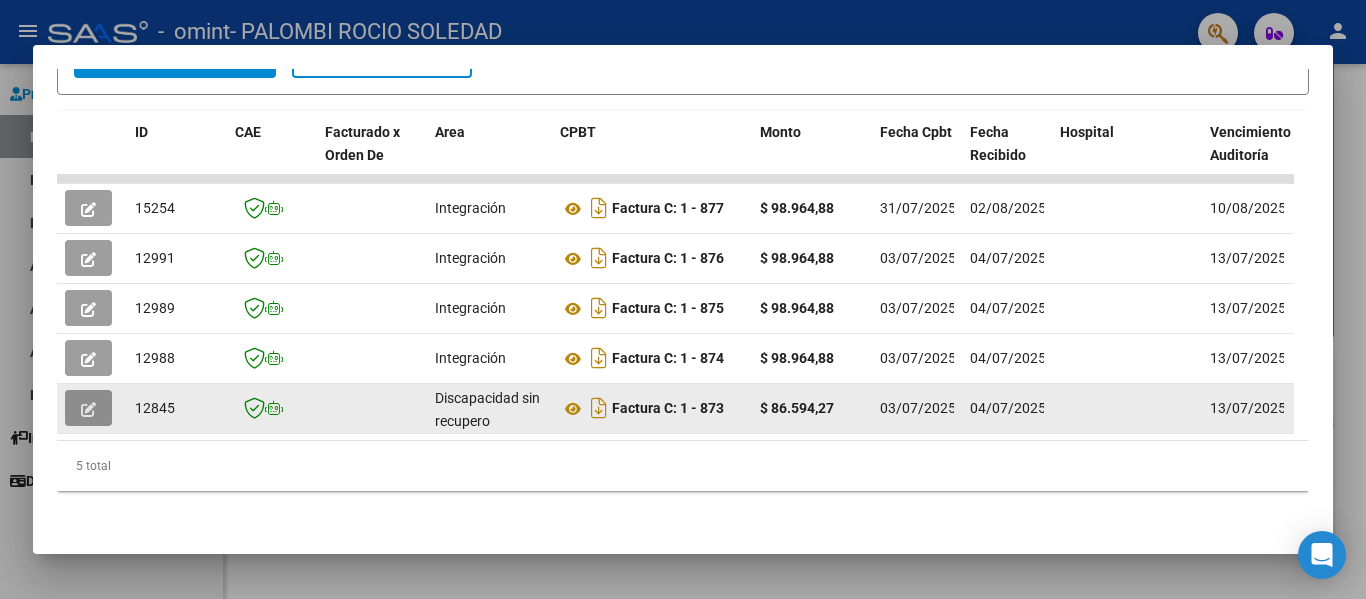 click 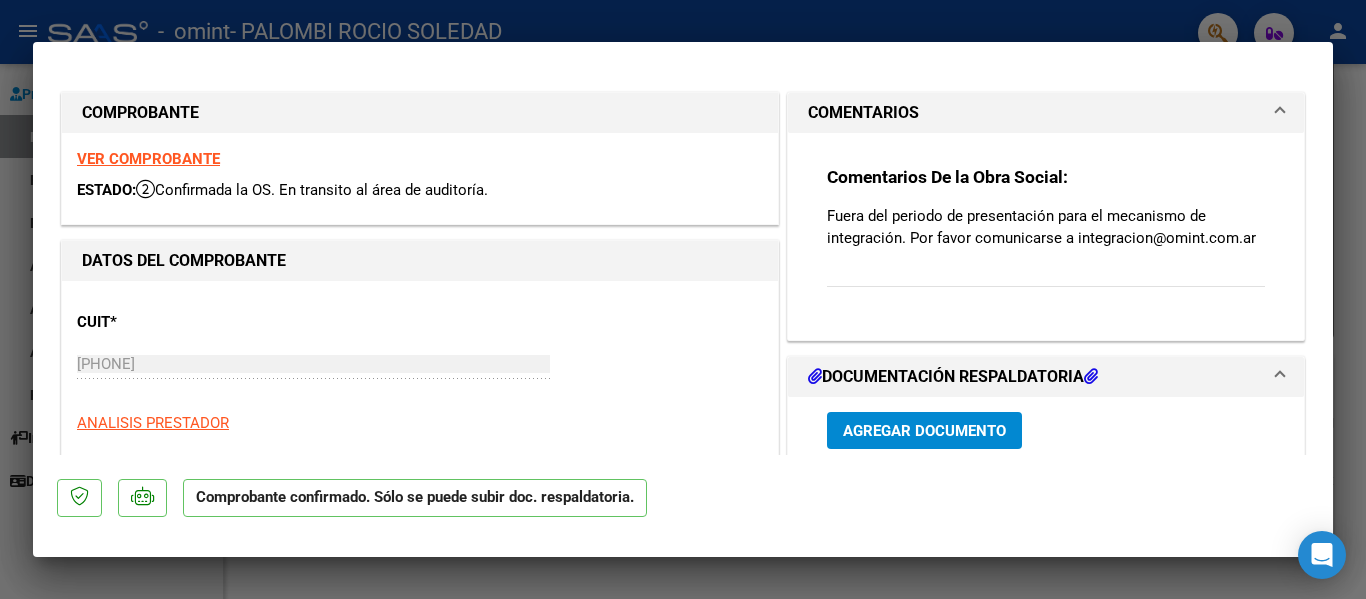 click at bounding box center [683, 299] 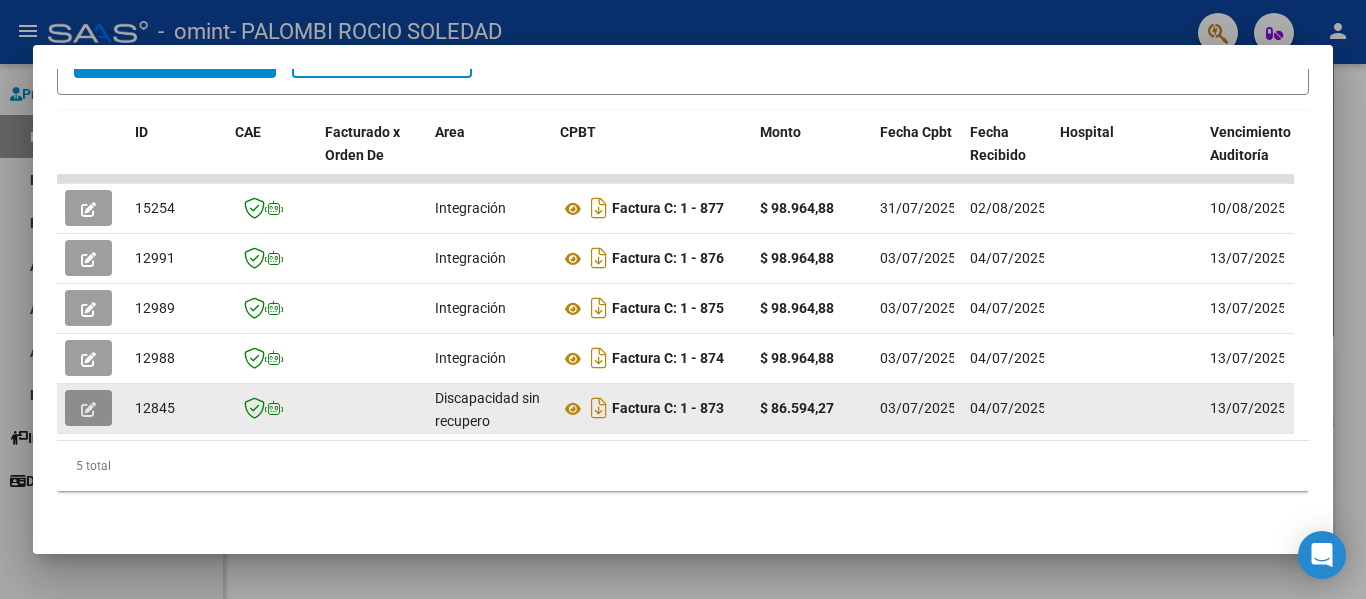 click 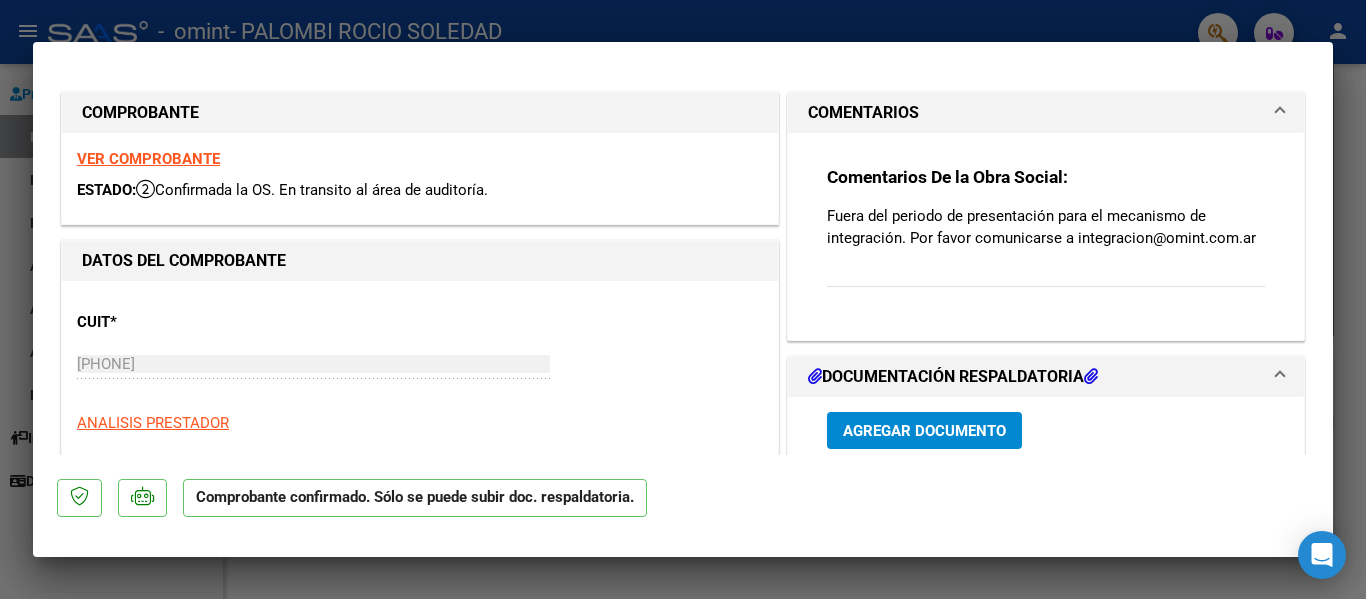 click at bounding box center (683, 299) 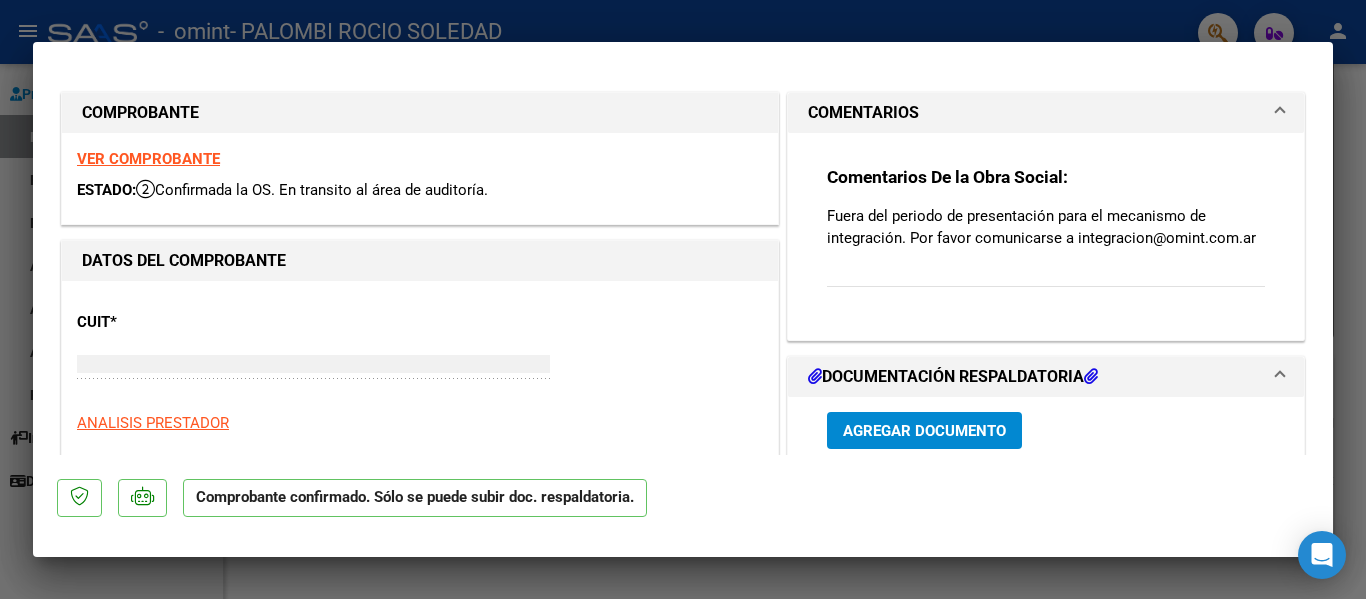 type on "$ 0,00" 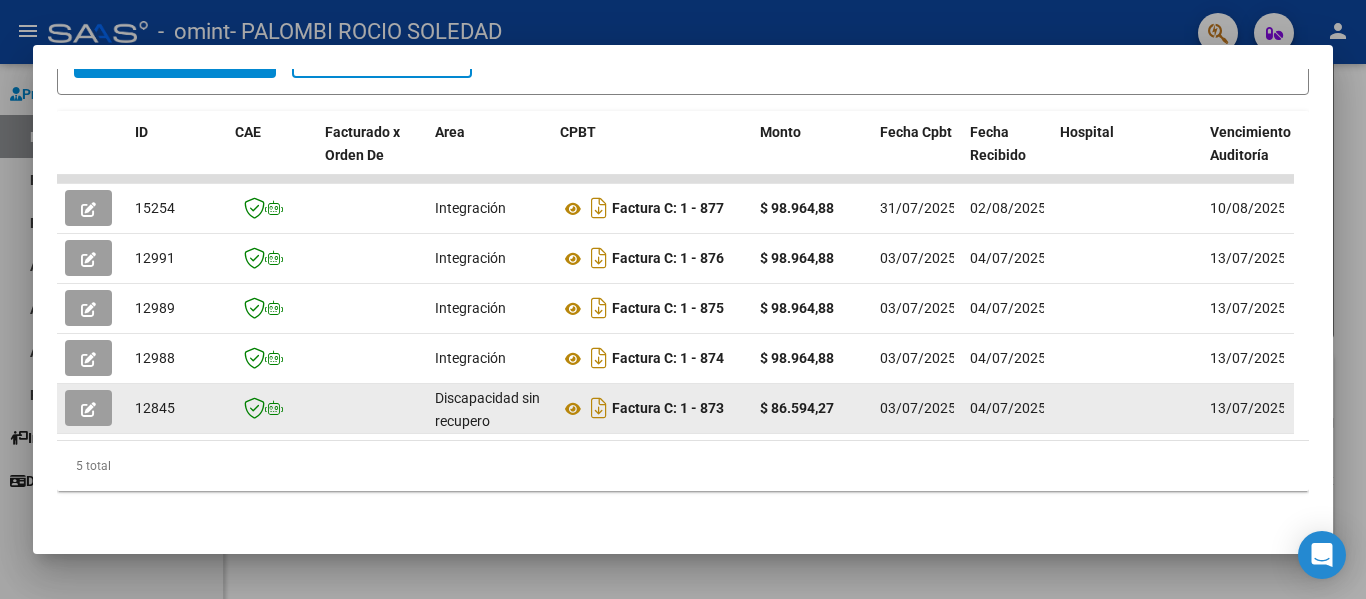 click on "12845" 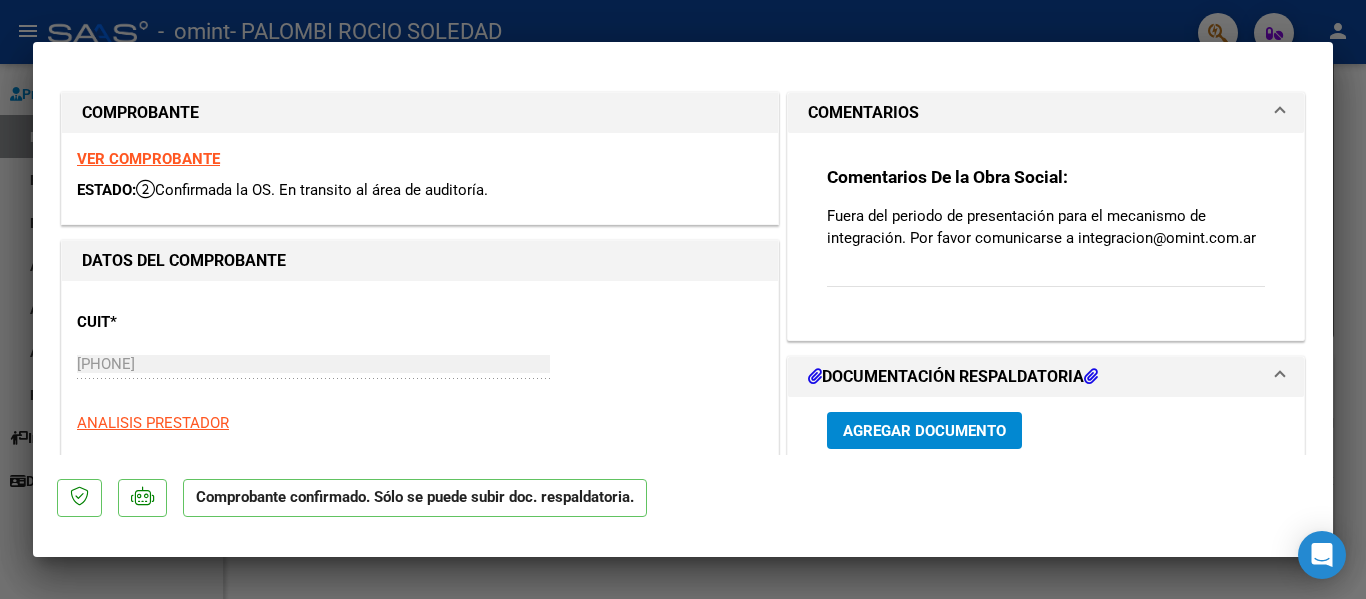 click at bounding box center [683, 299] 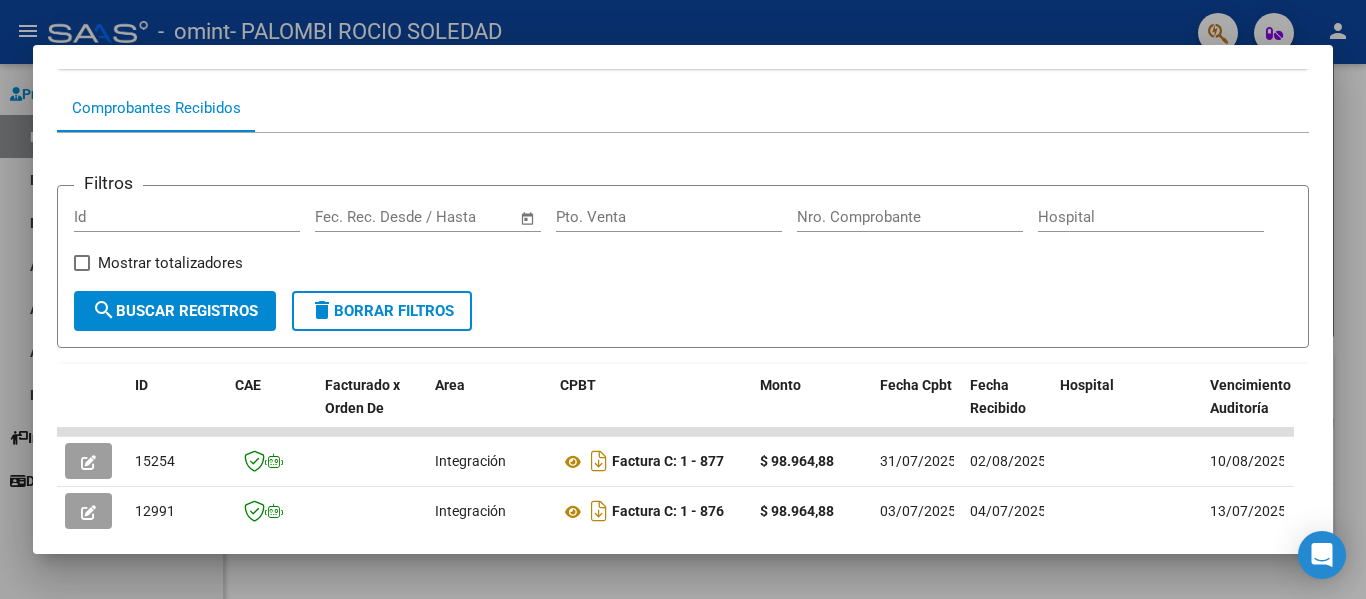 scroll, scrollTop: 173, scrollLeft: 0, axis: vertical 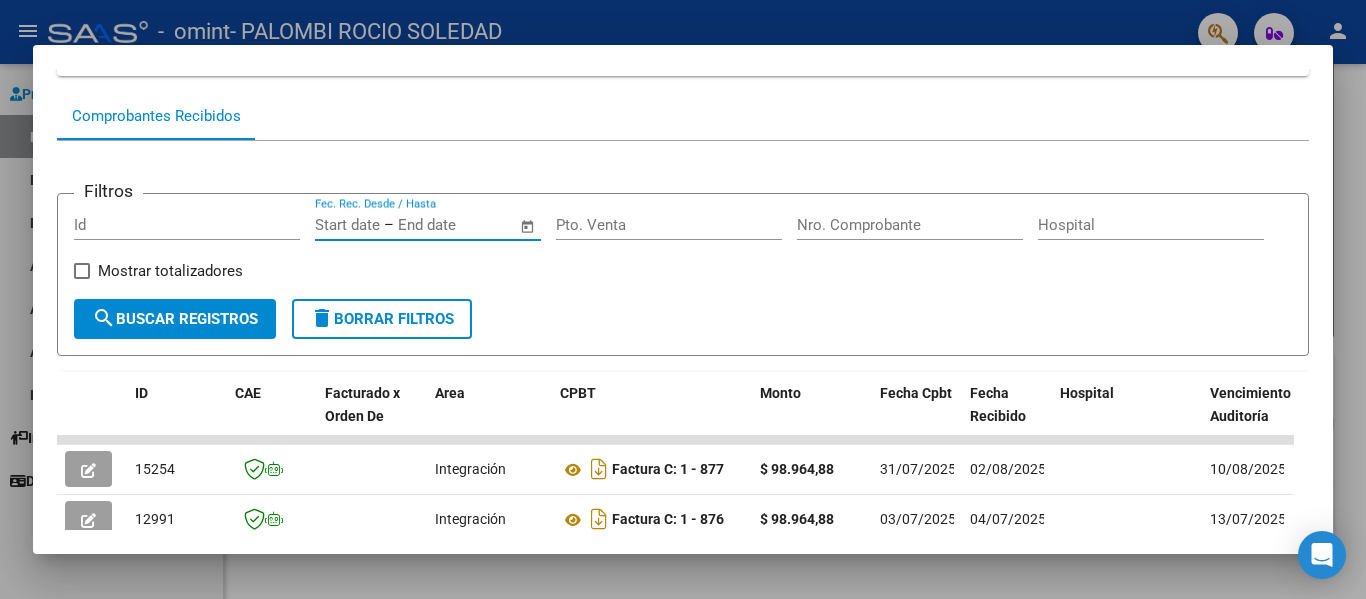 click at bounding box center [446, 225] 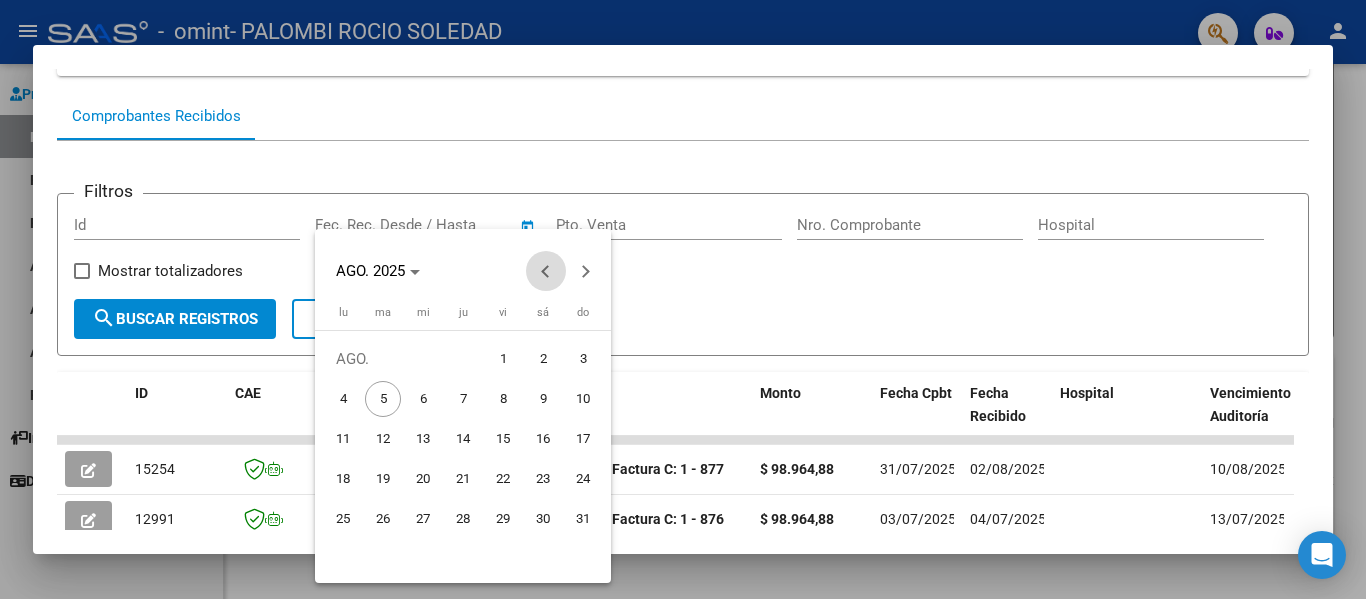 click at bounding box center [546, 271] 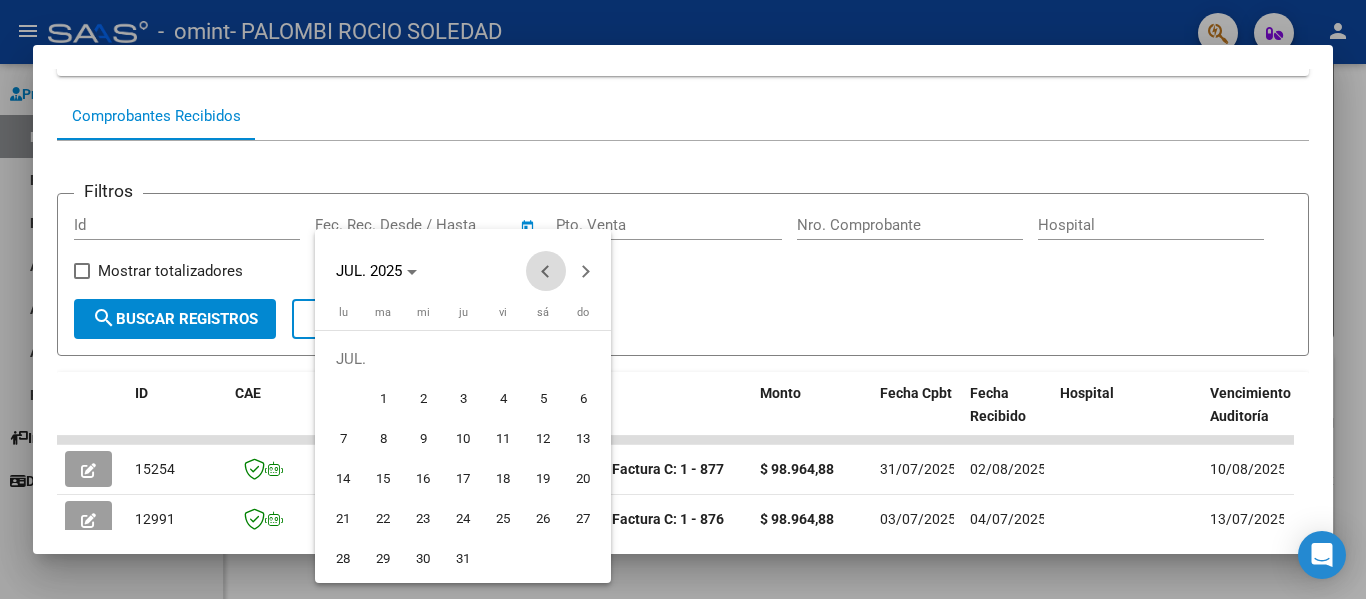 click at bounding box center [546, 271] 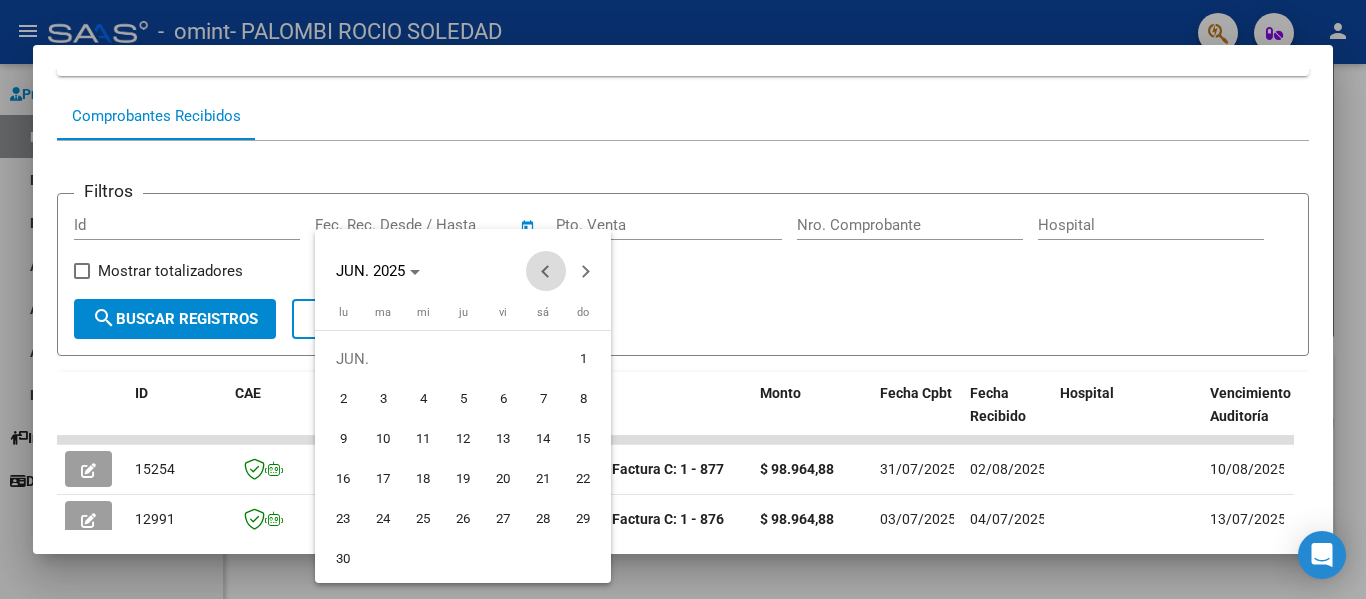 click at bounding box center (546, 271) 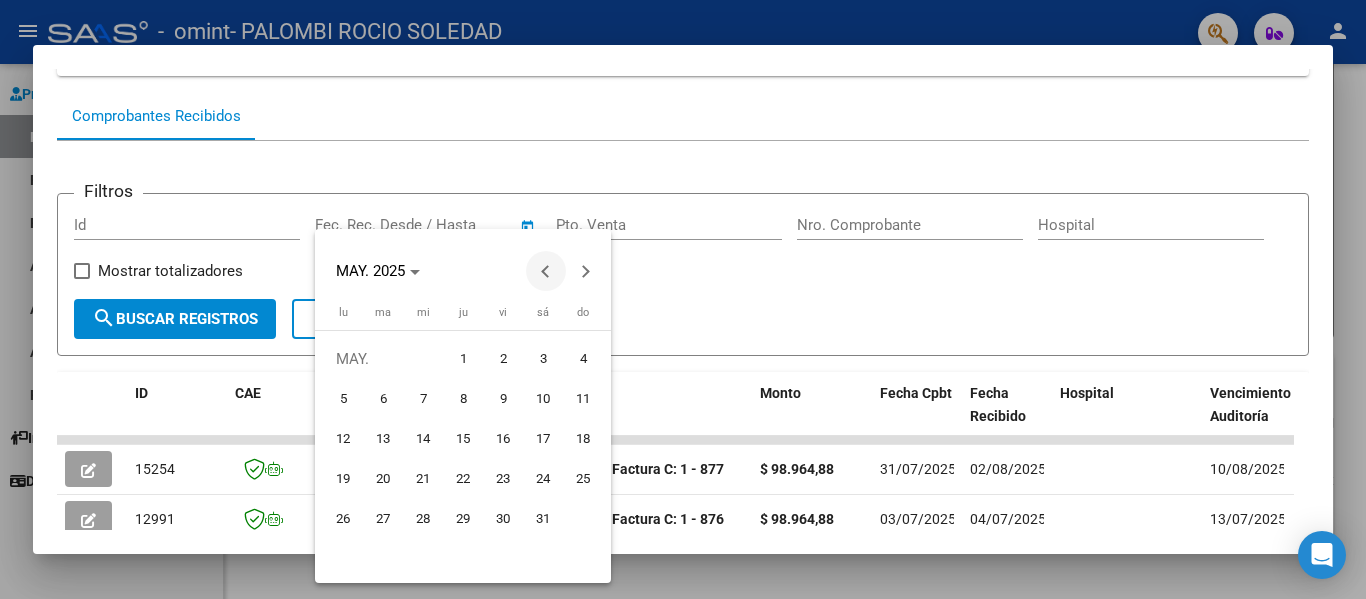 click at bounding box center [546, 271] 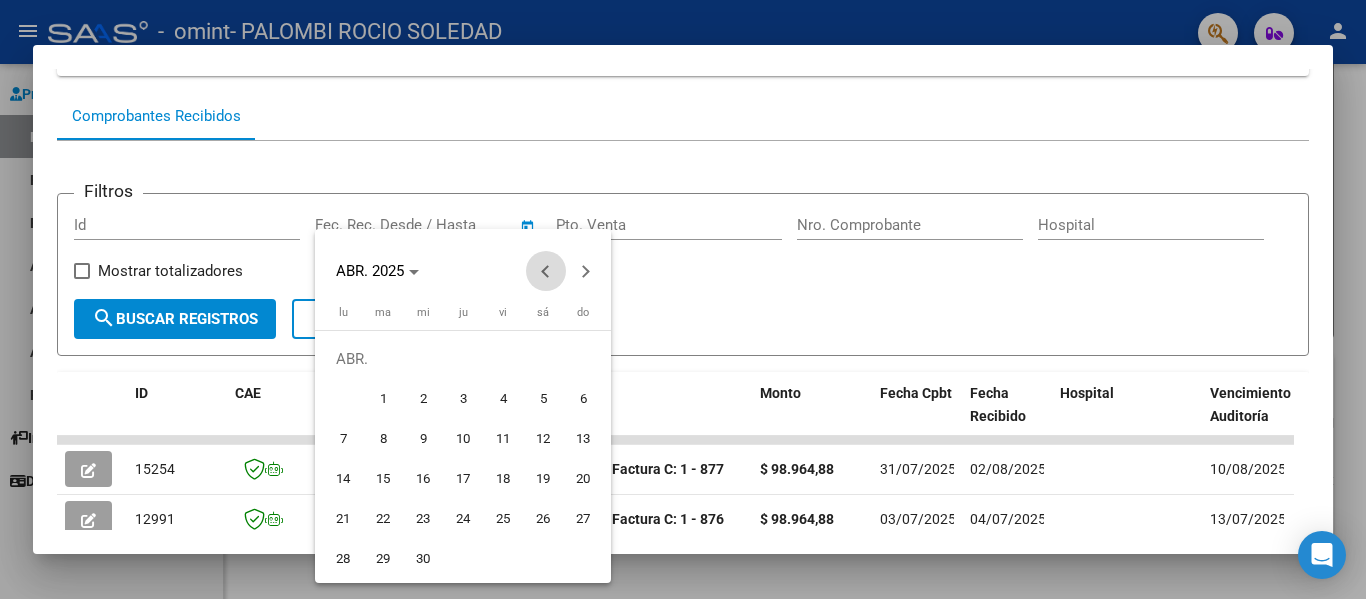 click at bounding box center [546, 271] 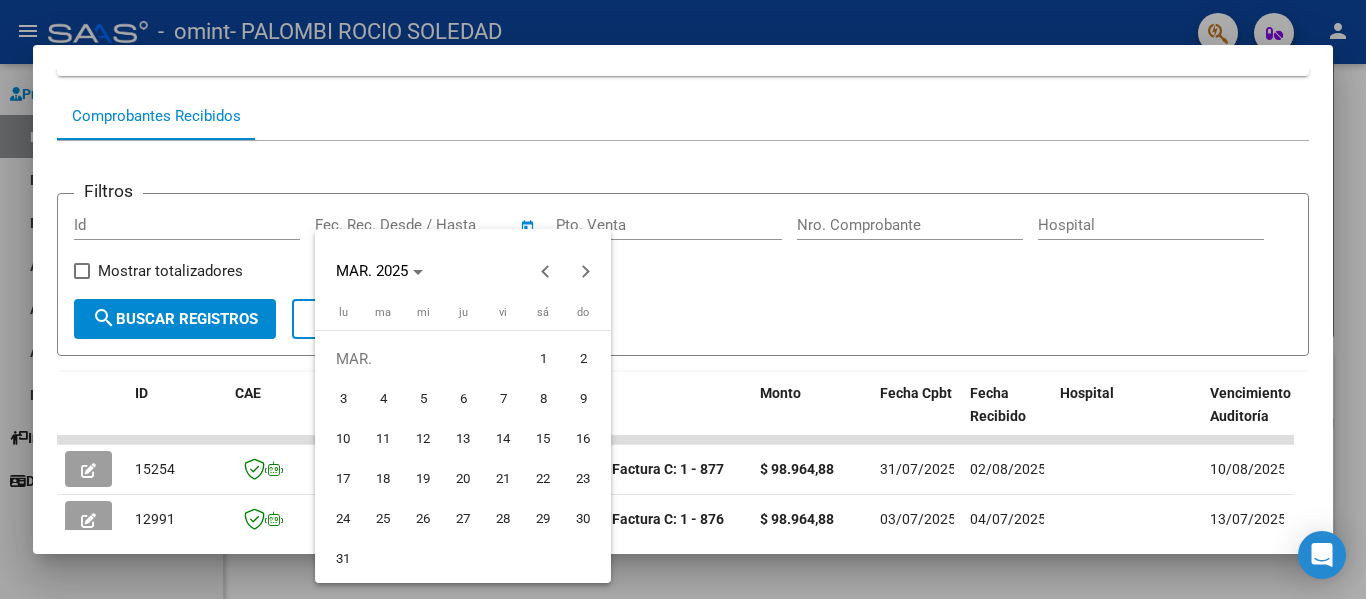click on "1" at bounding box center (543, 359) 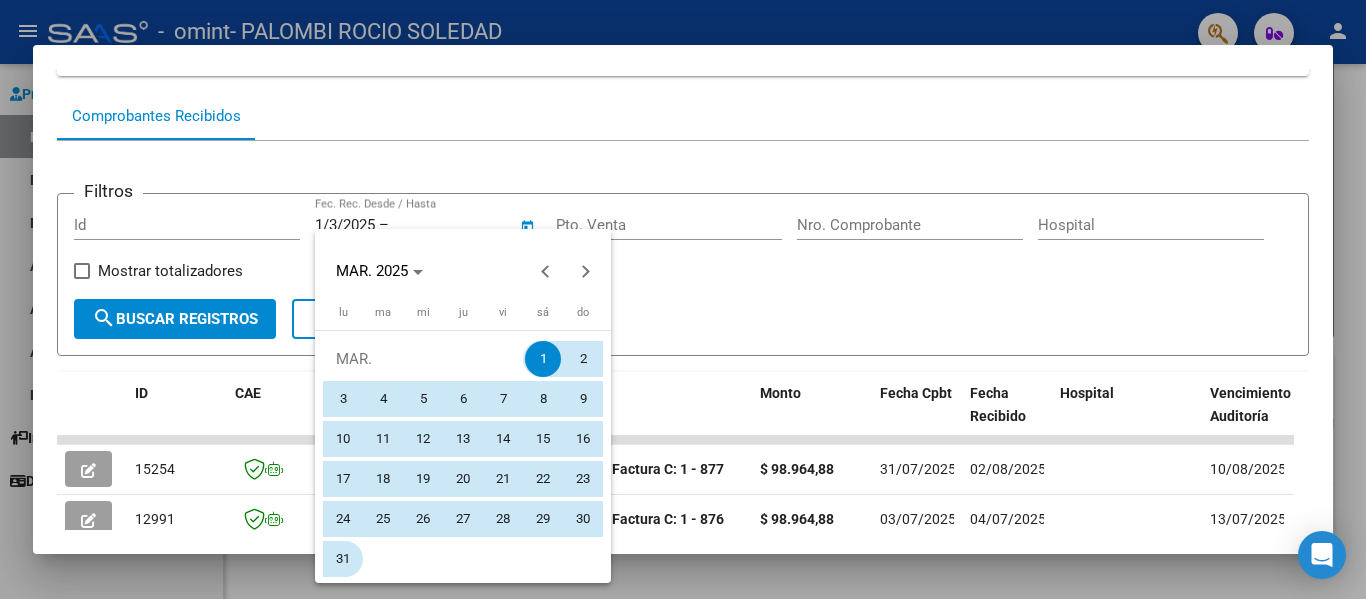 click on "31" at bounding box center [343, 559] 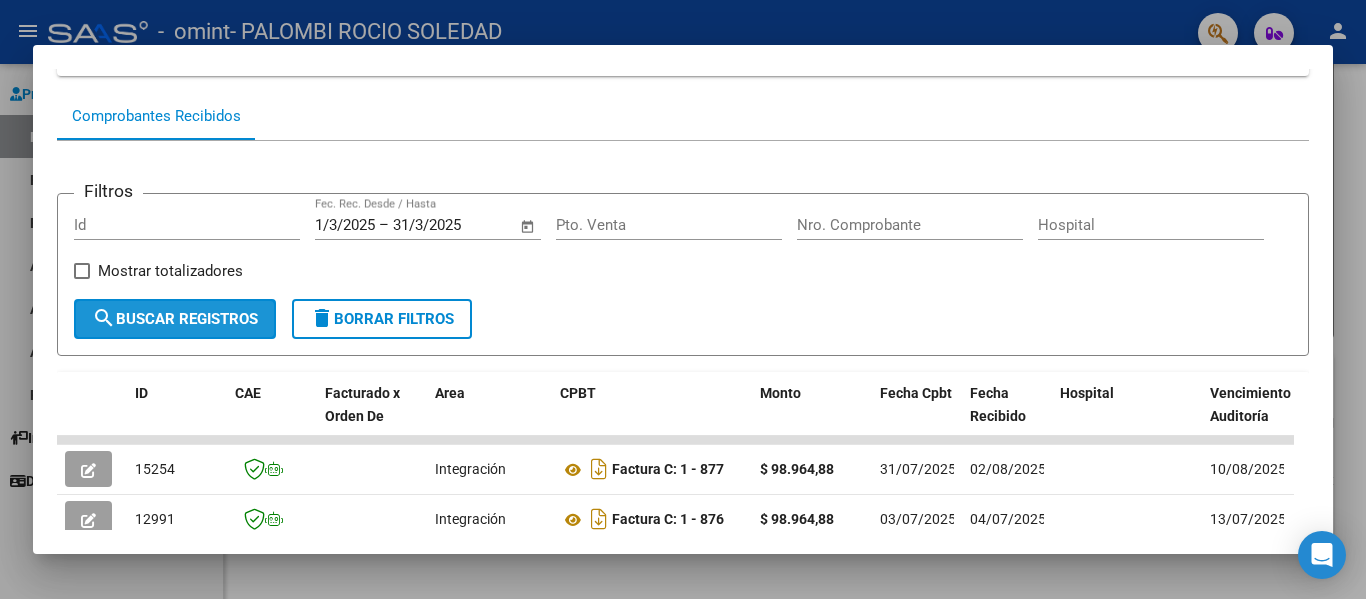 click on "search  Buscar Registros" at bounding box center (175, 319) 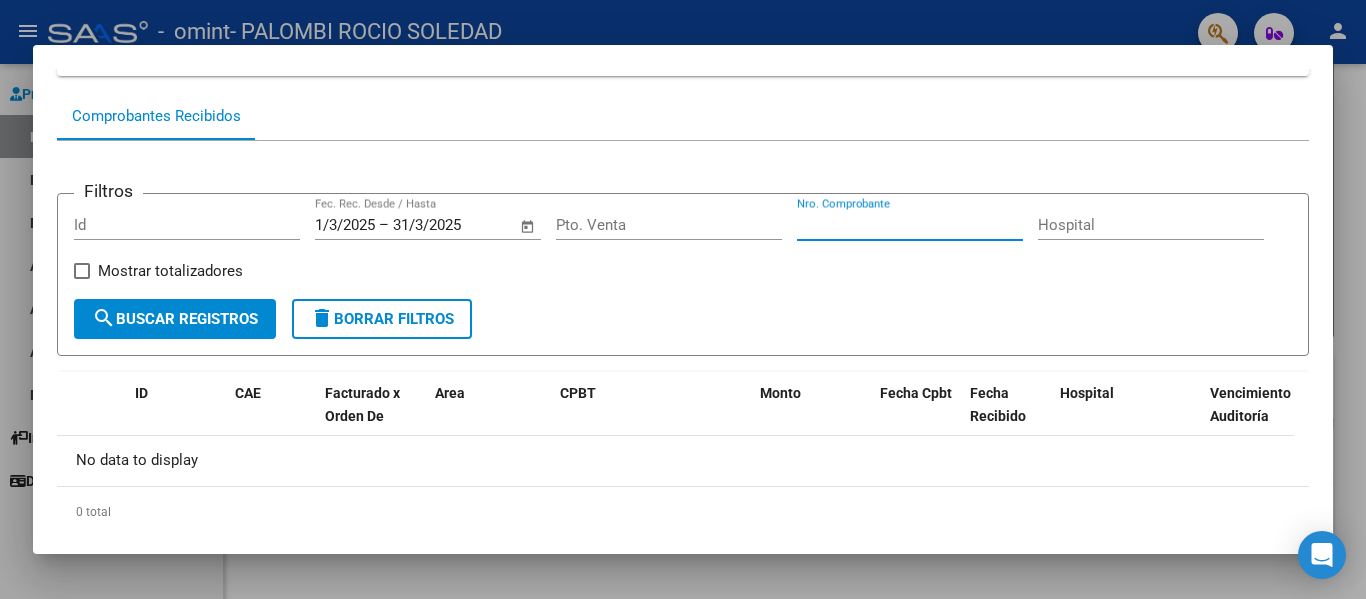 click on "Nro. Comprobante" at bounding box center [910, 225] 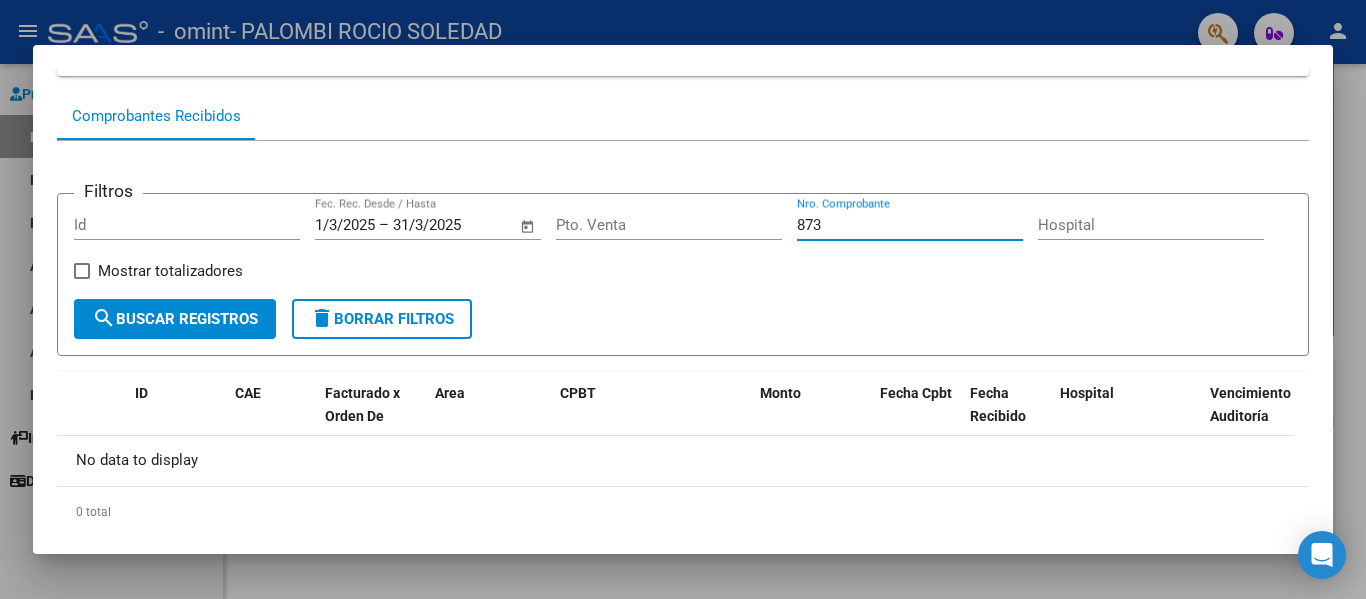 type on "873" 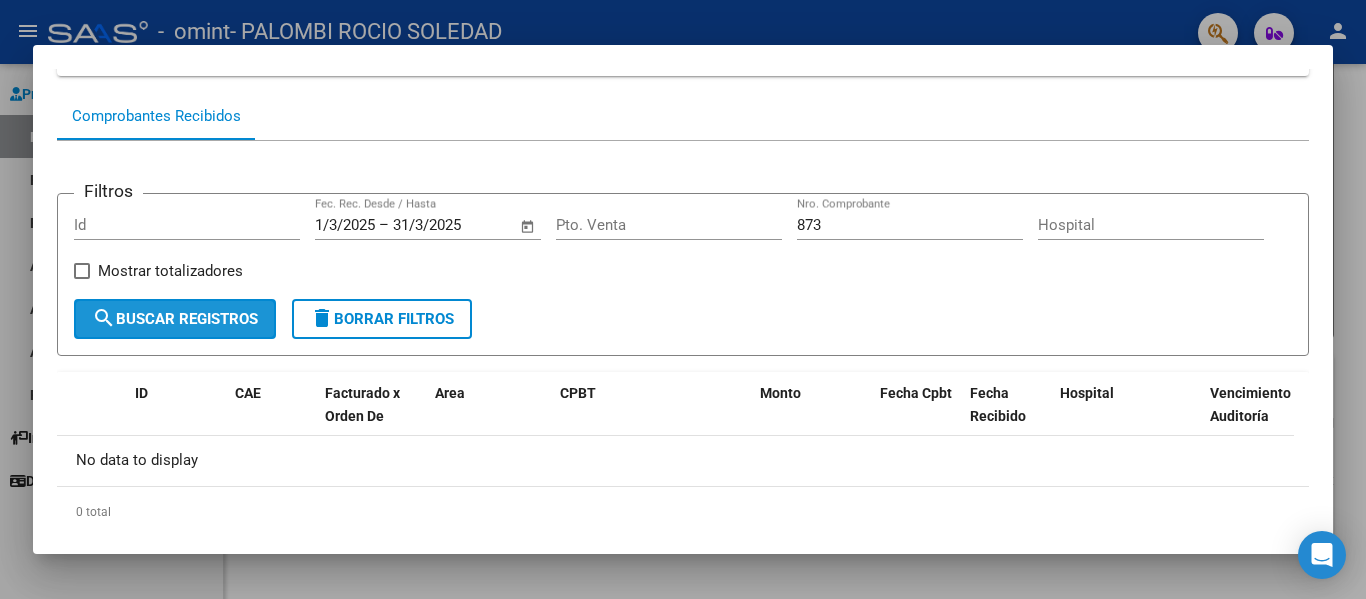 click on "search  Buscar Registros" at bounding box center (175, 319) 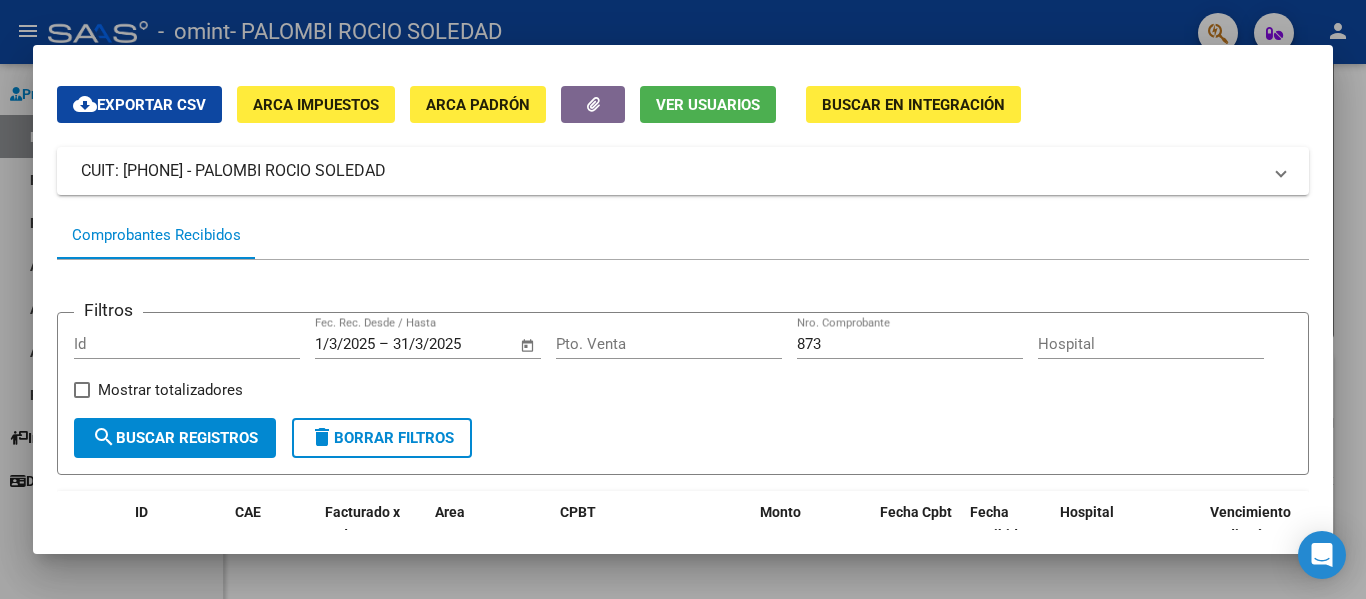 scroll, scrollTop: 1, scrollLeft: 0, axis: vertical 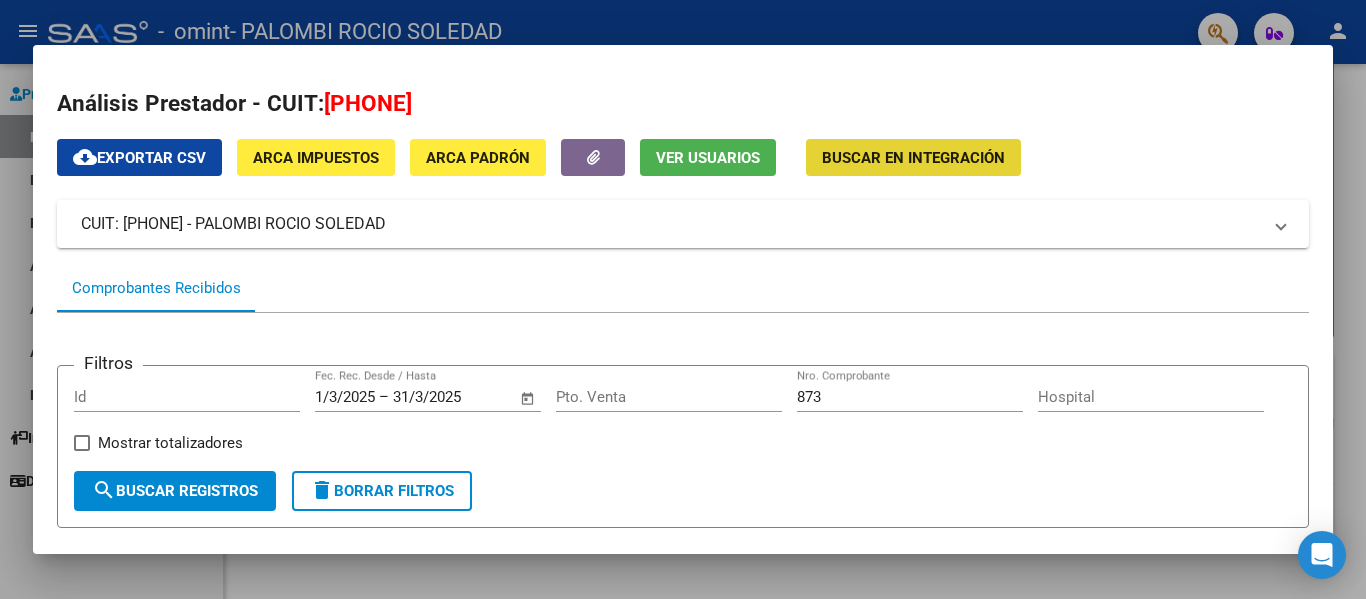 click on "Buscar en Integración" 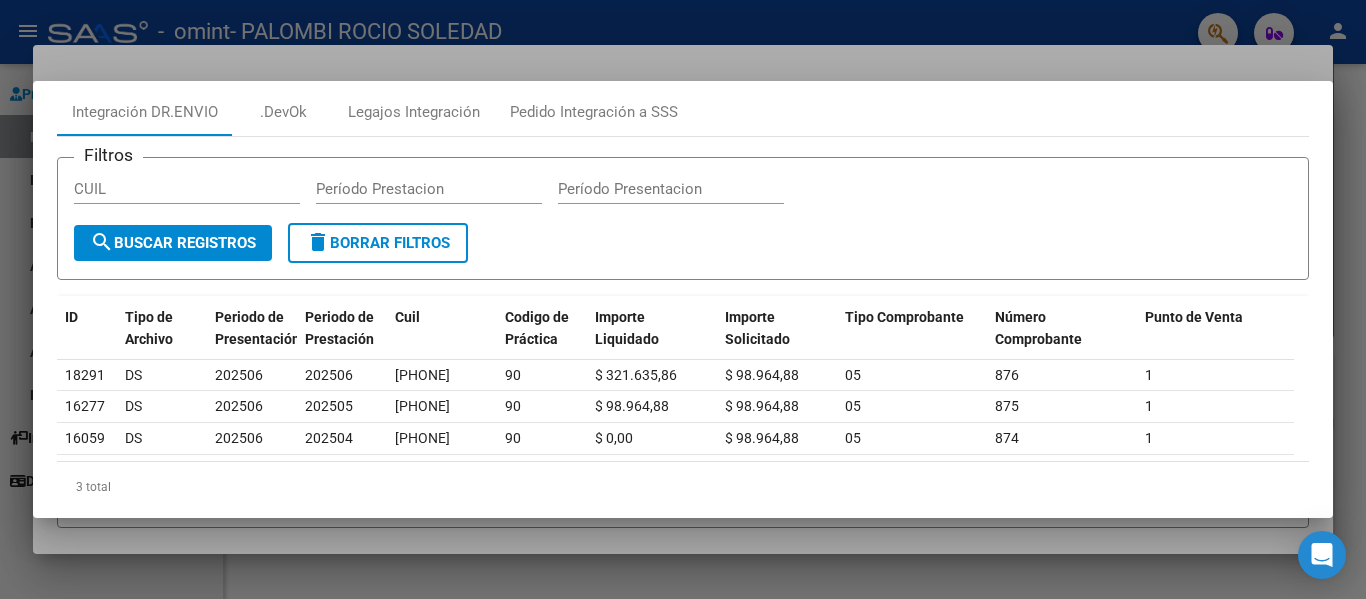 scroll, scrollTop: 82, scrollLeft: 0, axis: vertical 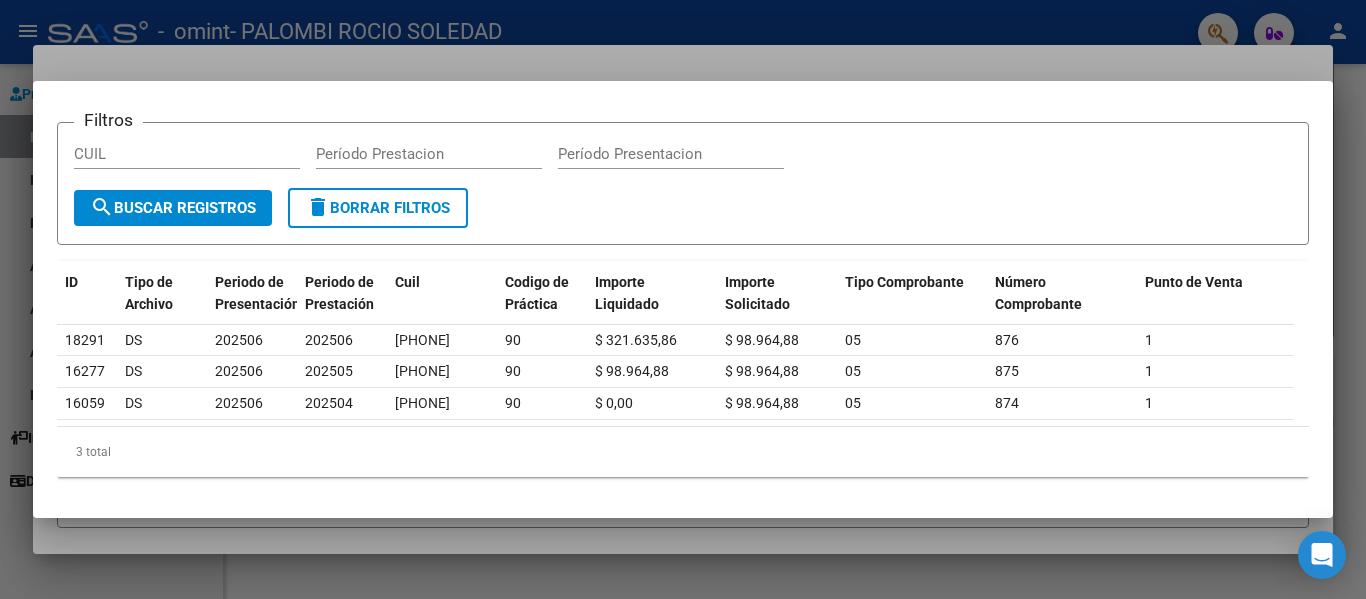 click at bounding box center (683, 299) 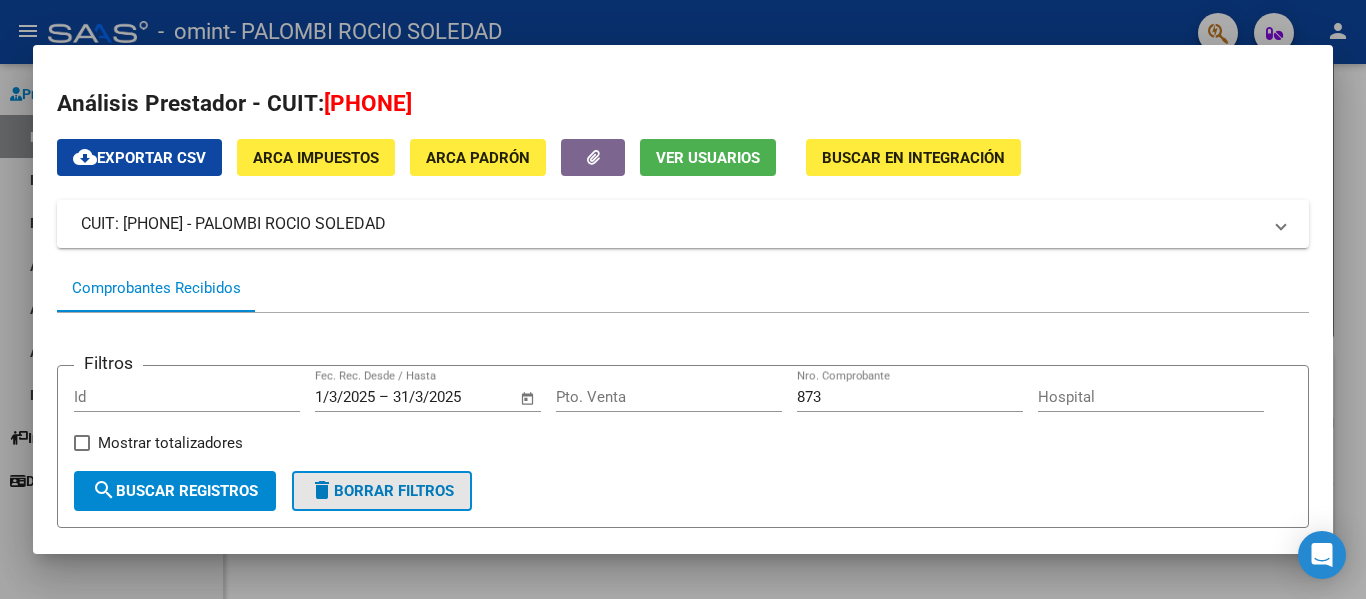 click on "delete  Borrar Filtros" at bounding box center [382, 491] 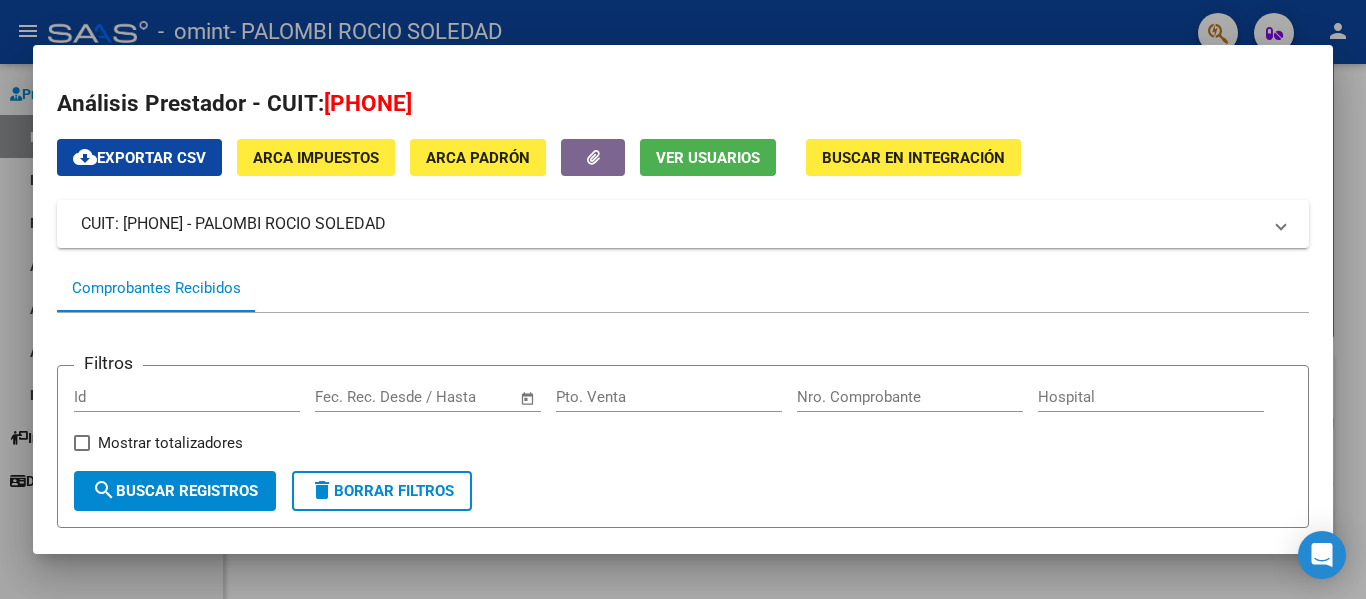 click at bounding box center [683, 299] 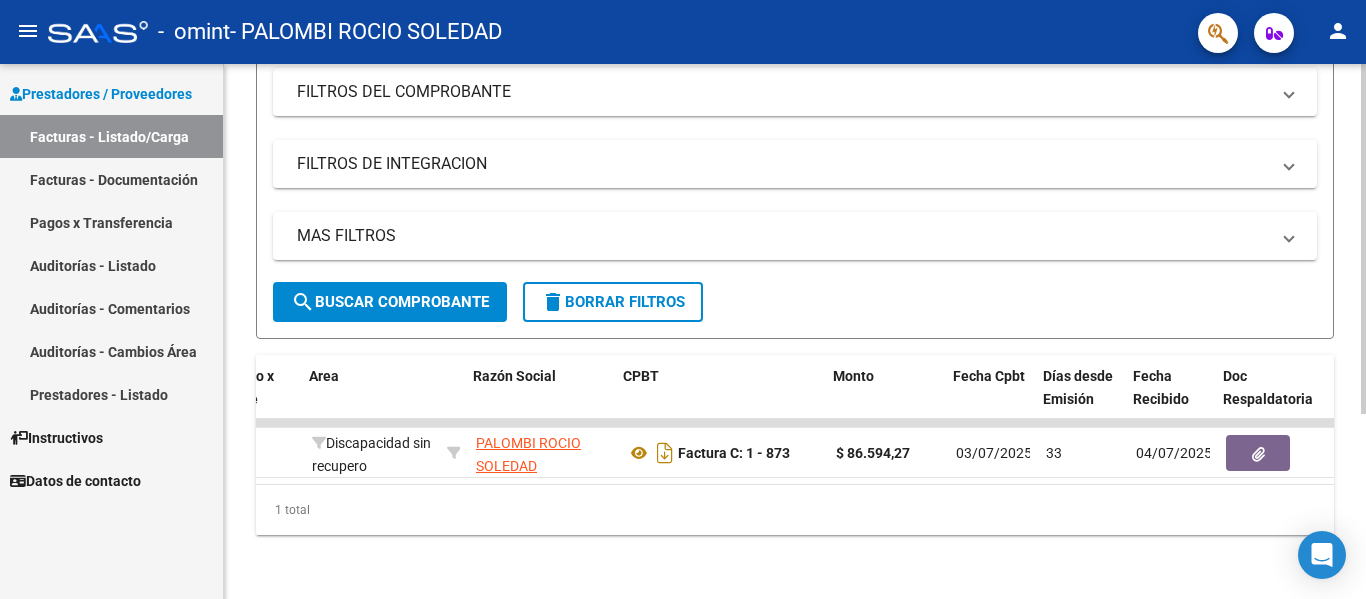 scroll, scrollTop: 0, scrollLeft: 315, axis: horizontal 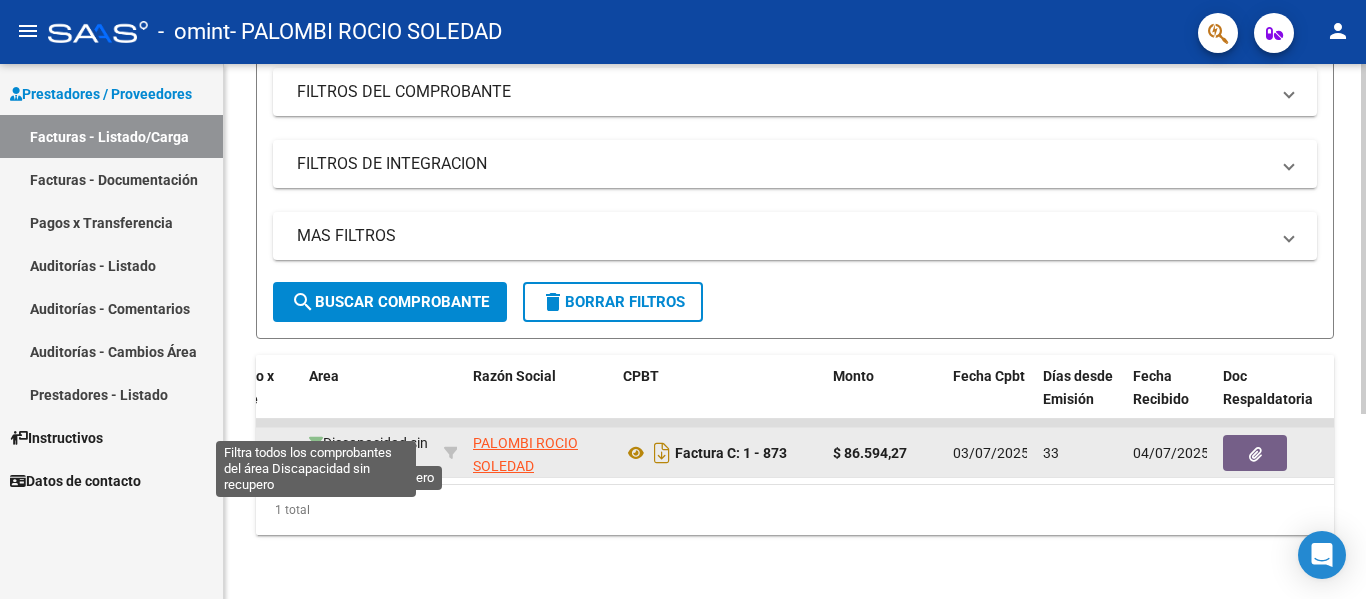 click 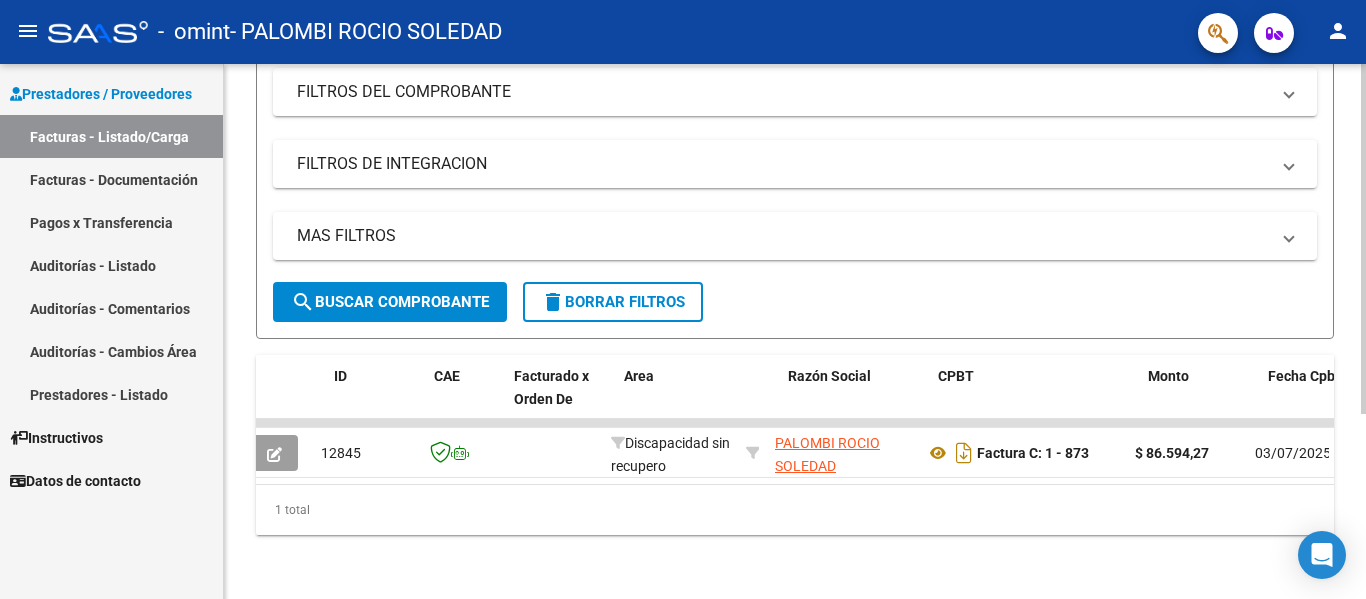 scroll, scrollTop: 0, scrollLeft: 0, axis: both 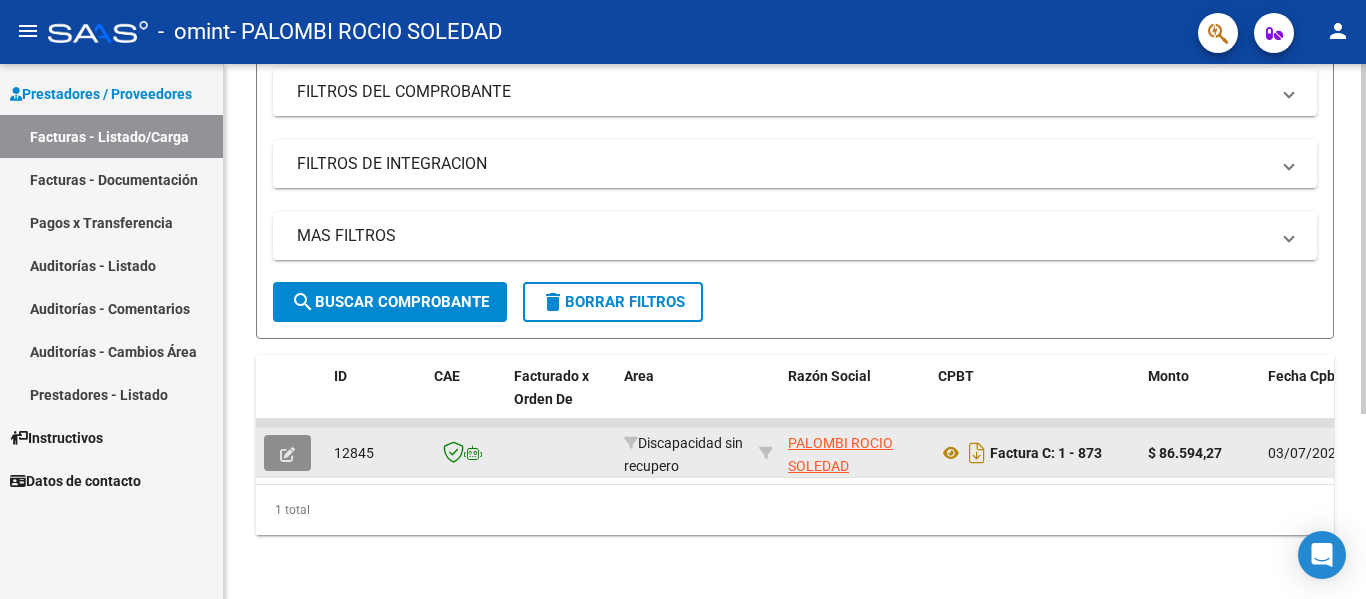 click 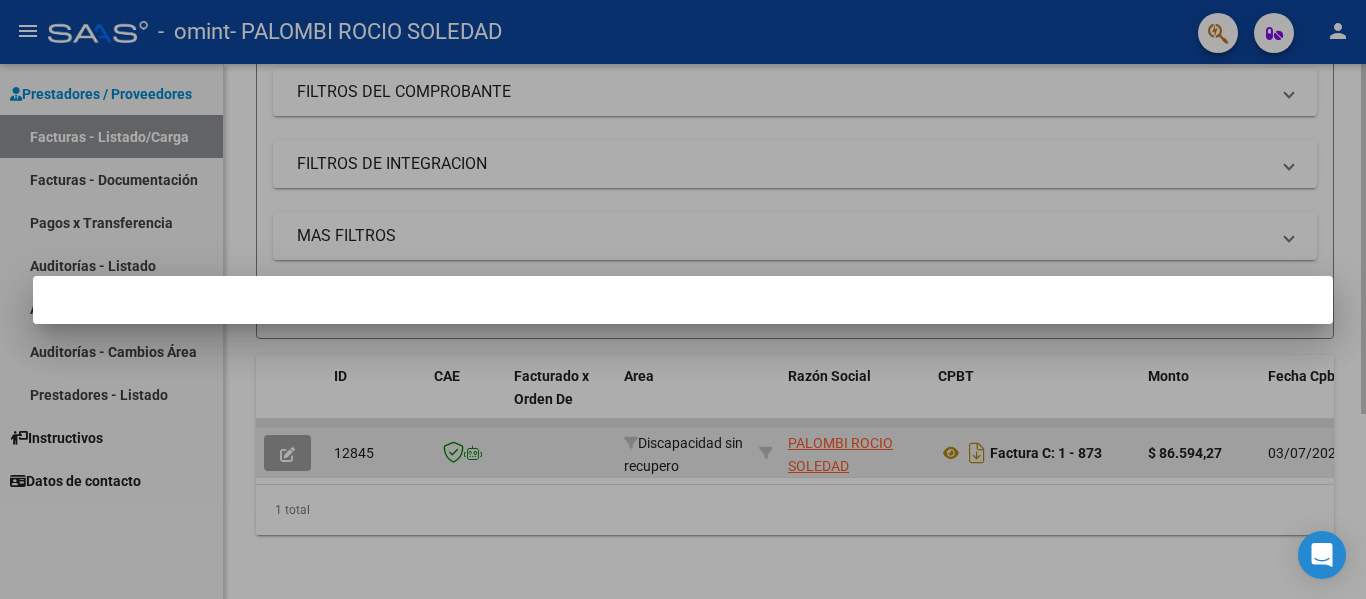 click at bounding box center (683, 299) 